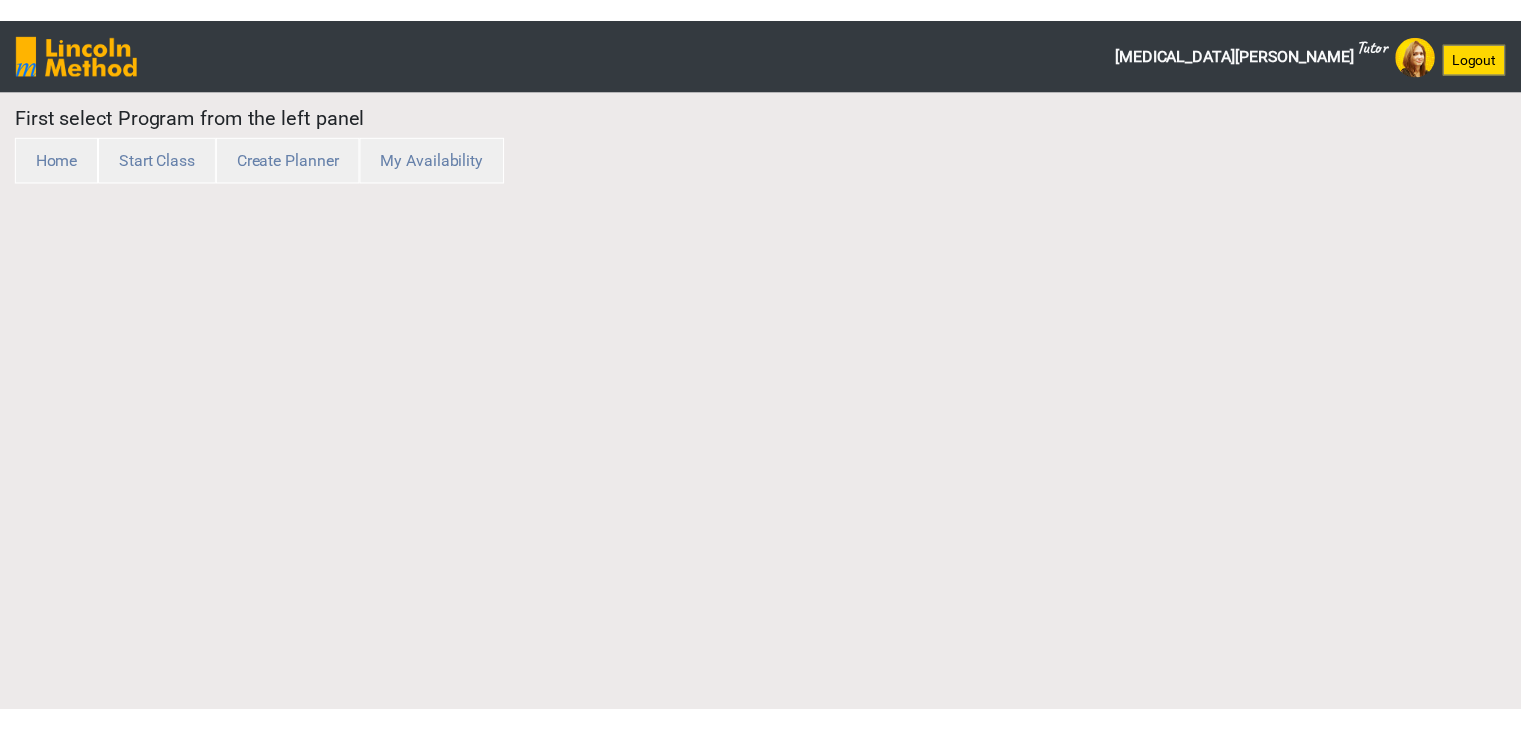 scroll, scrollTop: 0, scrollLeft: 0, axis: both 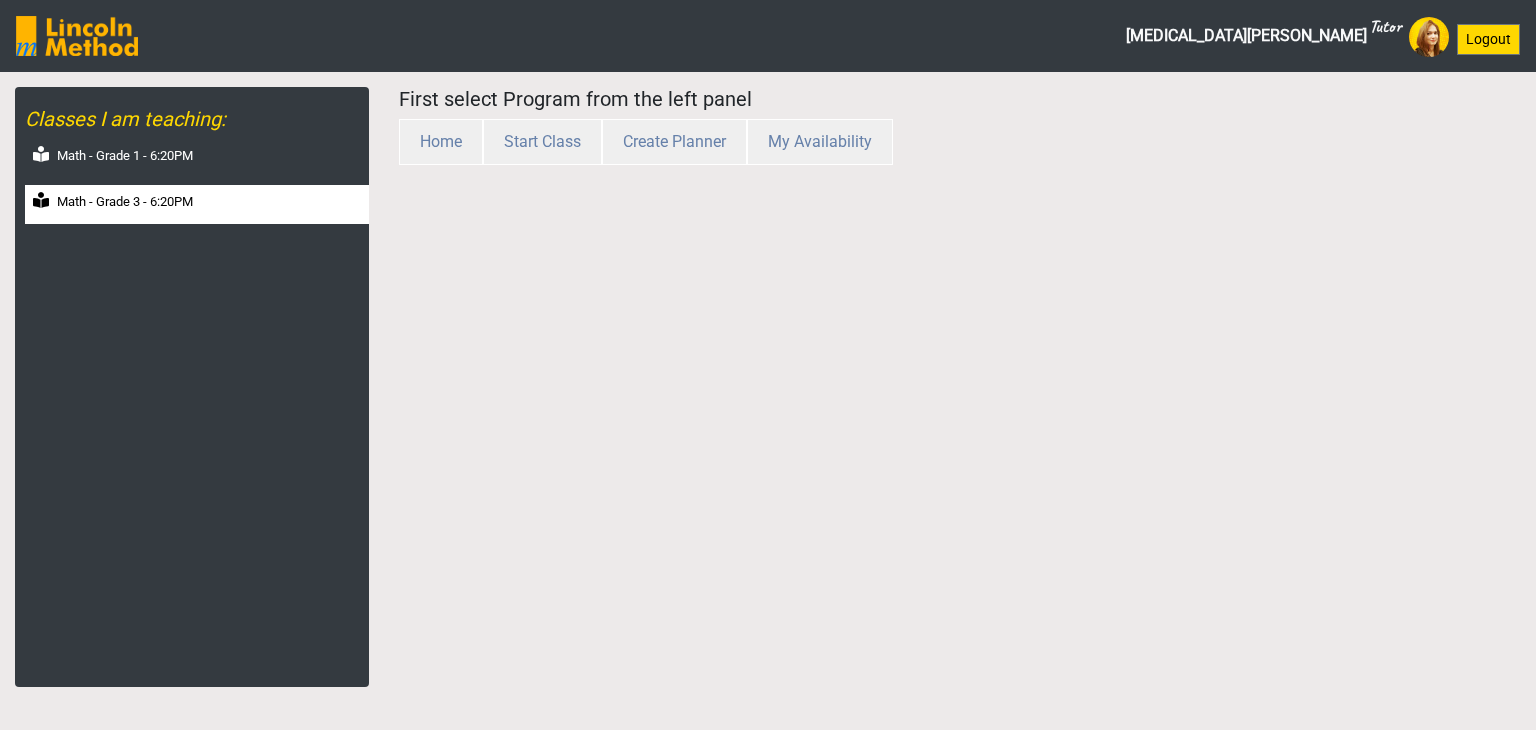 click on "Math - Grade 3 - 6:20PM" at bounding box center (125, 202) 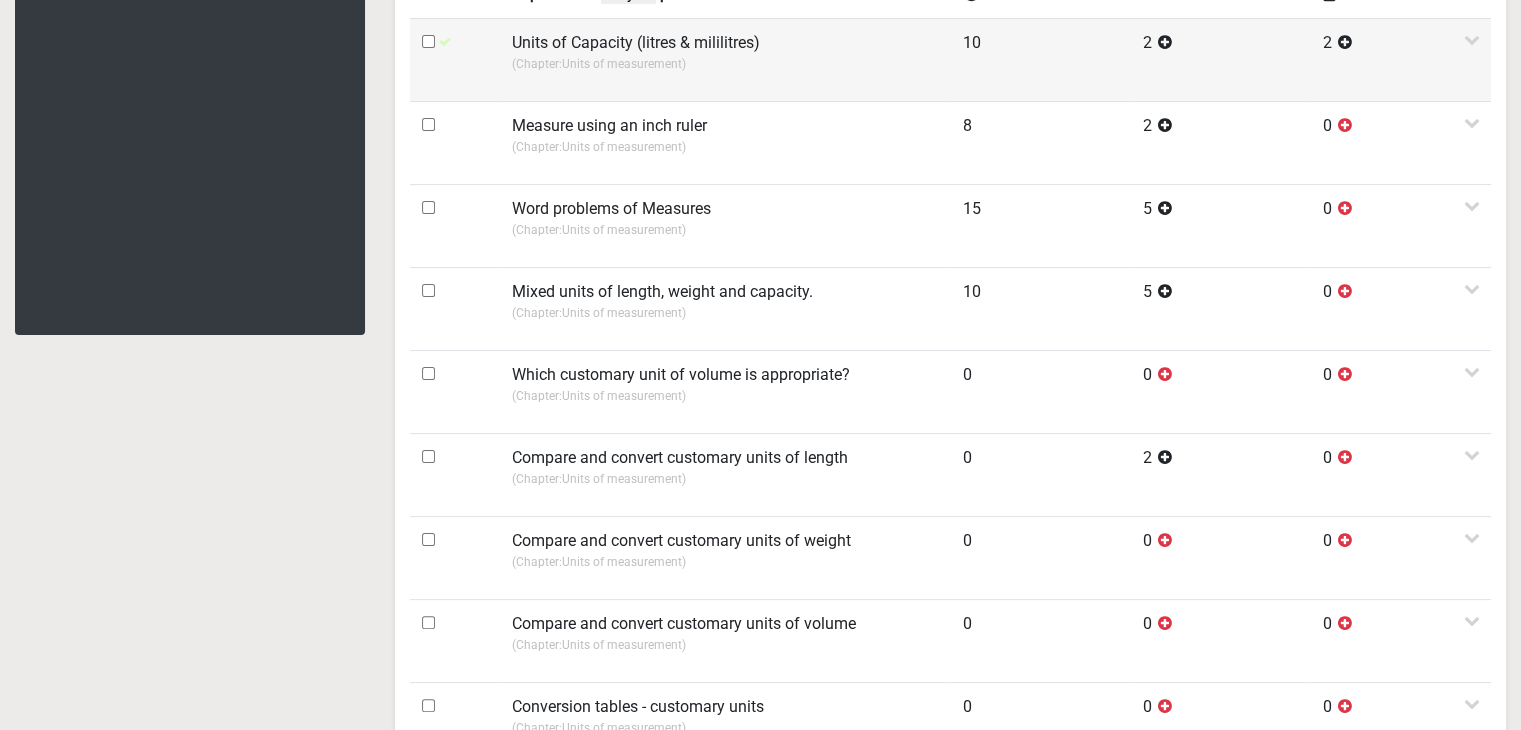 scroll, scrollTop: 400, scrollLeft: 0, axis: vertical 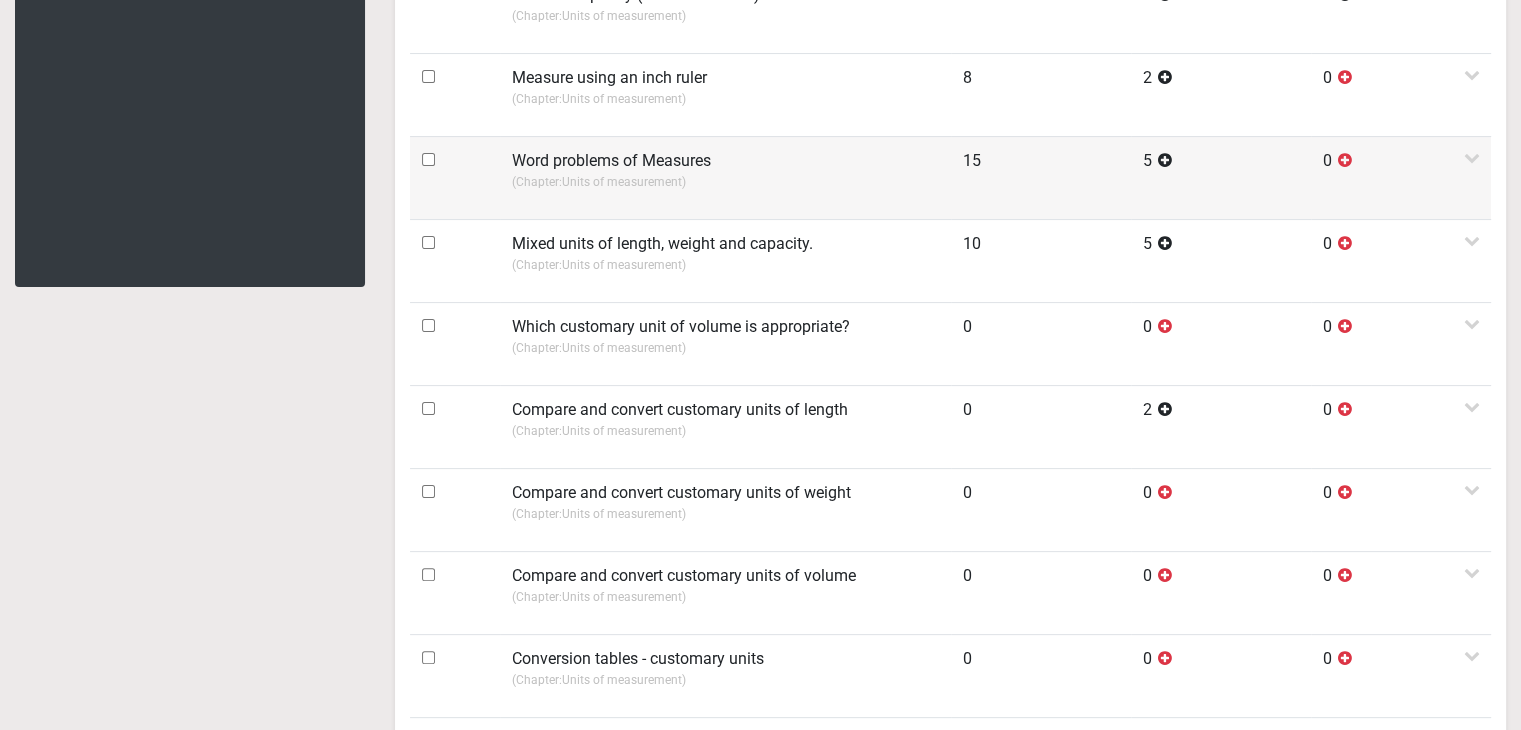 click on "(Chapter:  Units of measurement )" at bounding box center (725, 182) 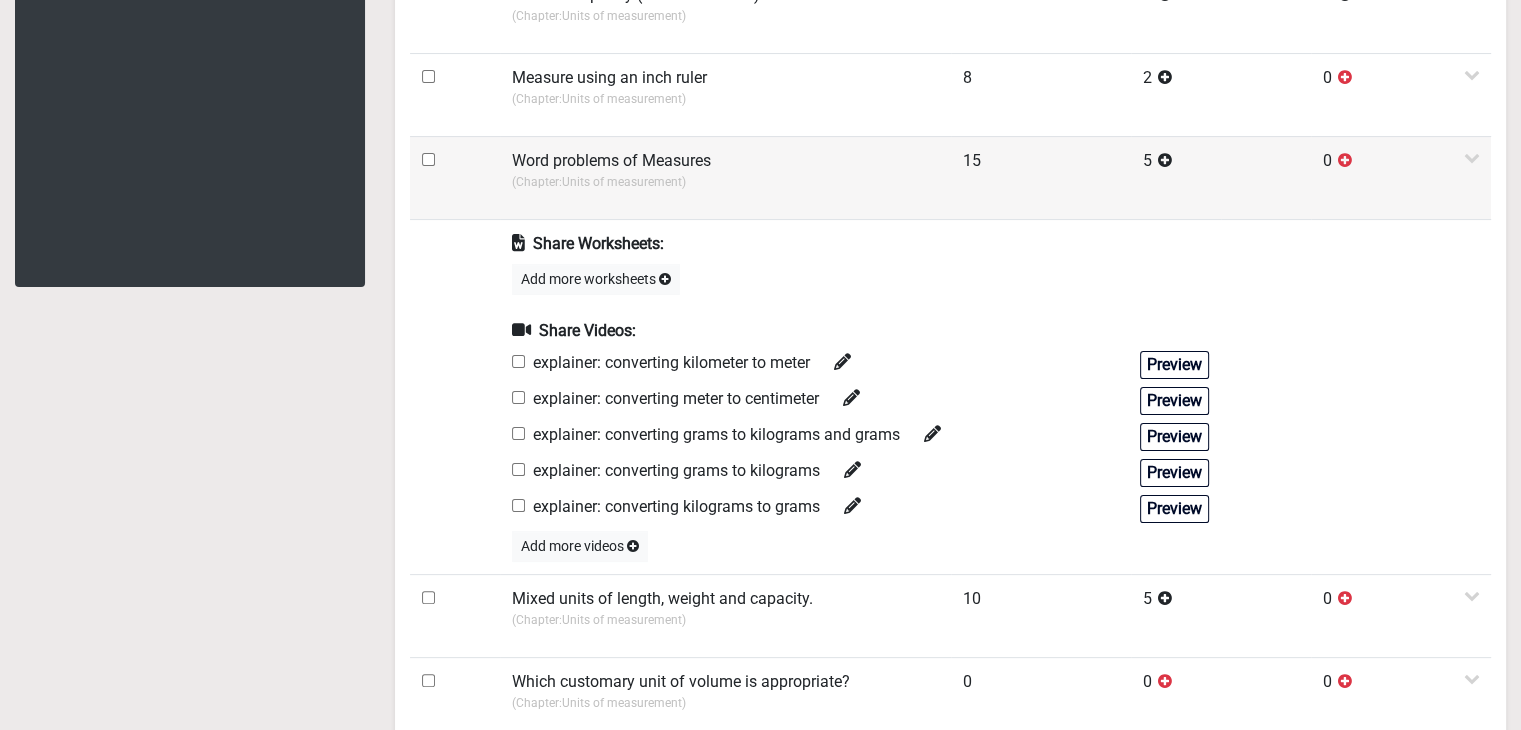 click on "Word problems of Measures" at bounding box center (611, 161) 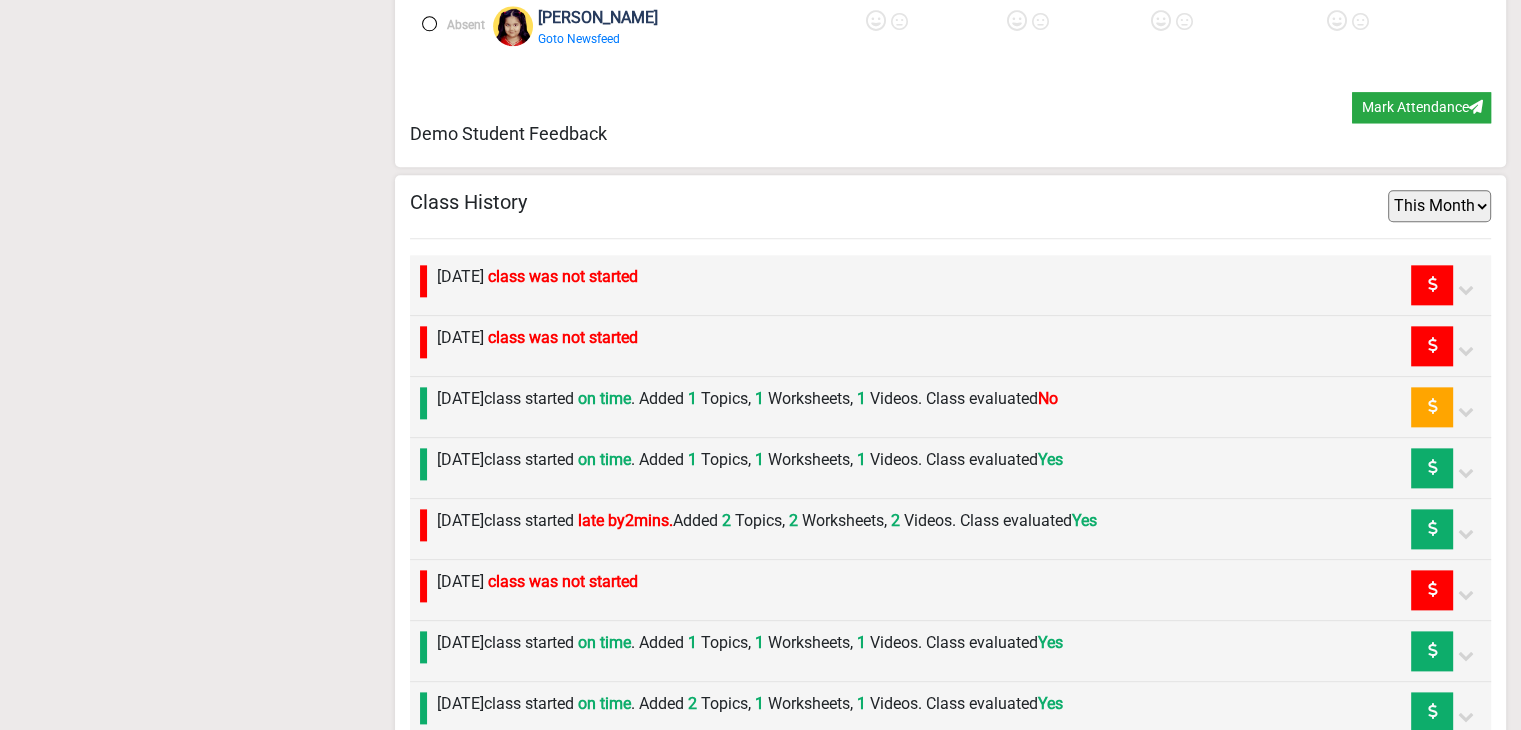 scroll, scrollTop: 2400, scrollLeft: 0, axis: vertical 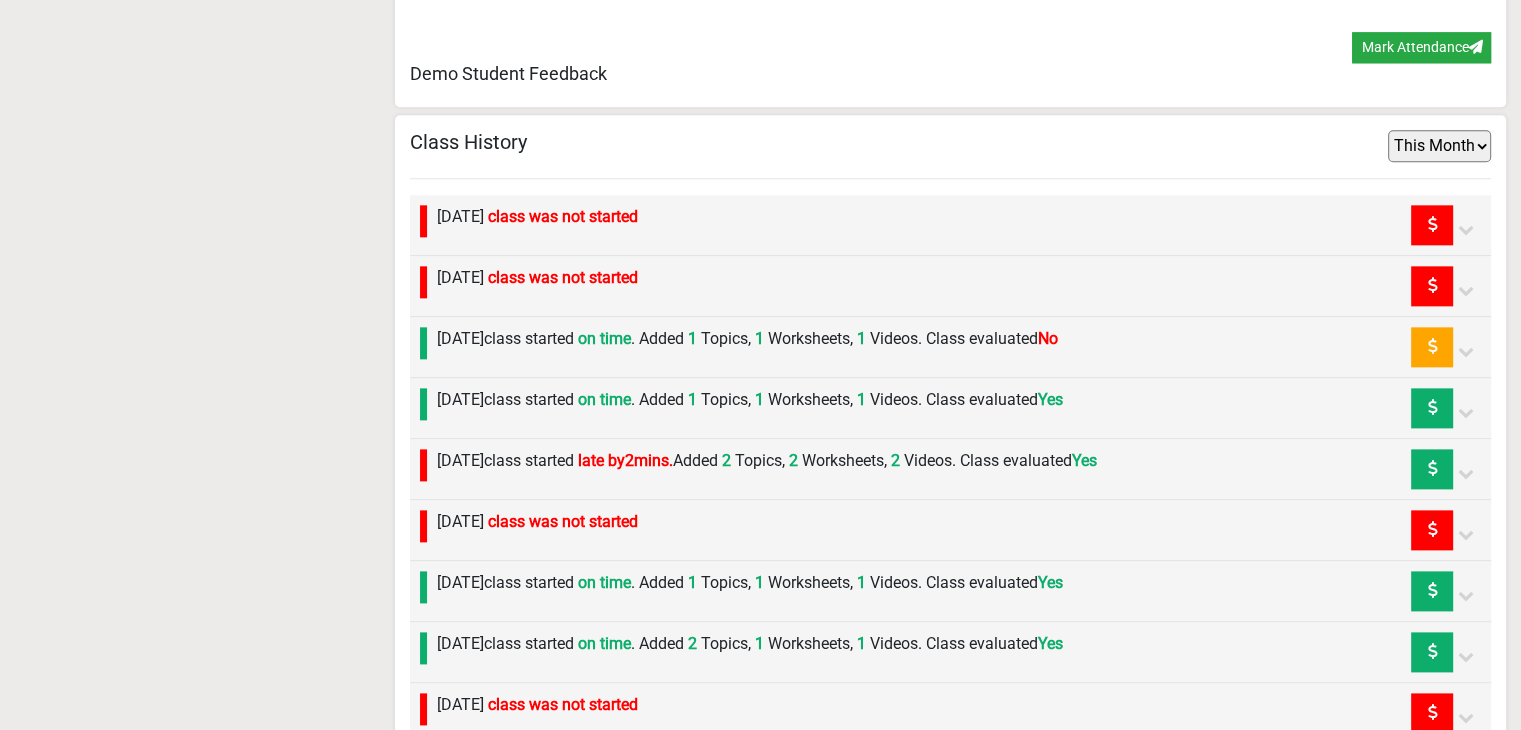 click on "Thursday 3rd July   class was not started" at bounding box center [537, 278] 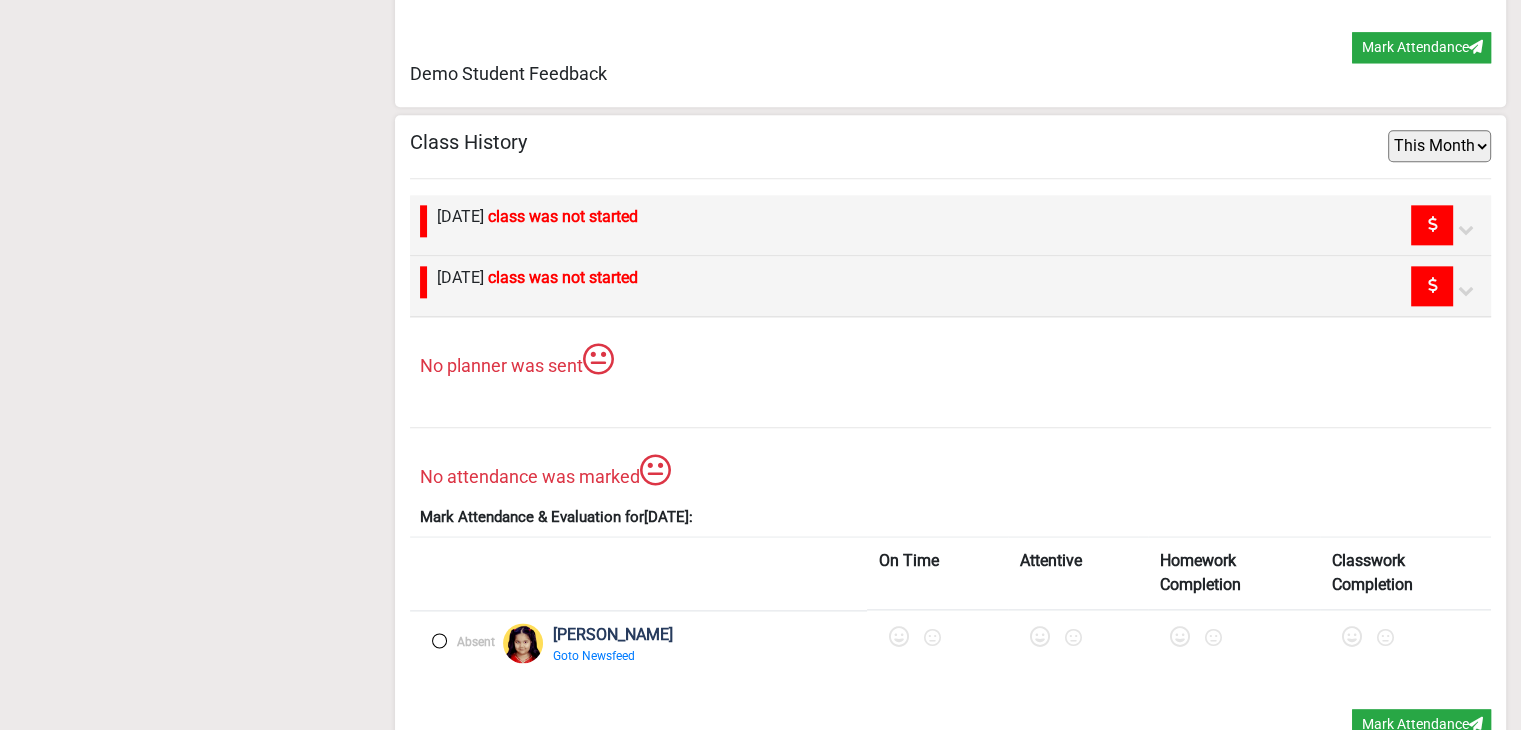 click on "Thursday 3rd July   class was not started" at bounding box center [532, 286] 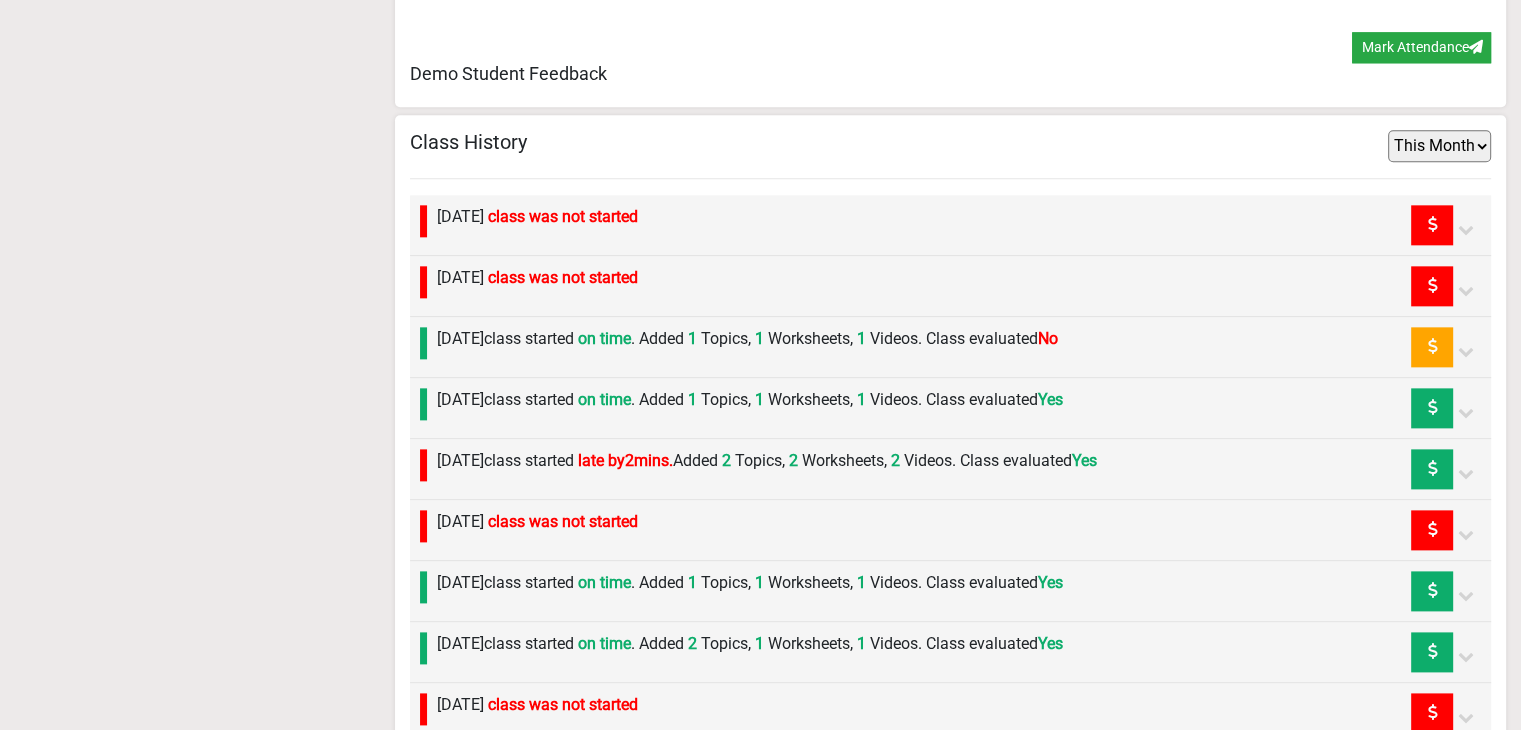 click on "Friday 4th July   class was not started" at bounding box center (532, 225) 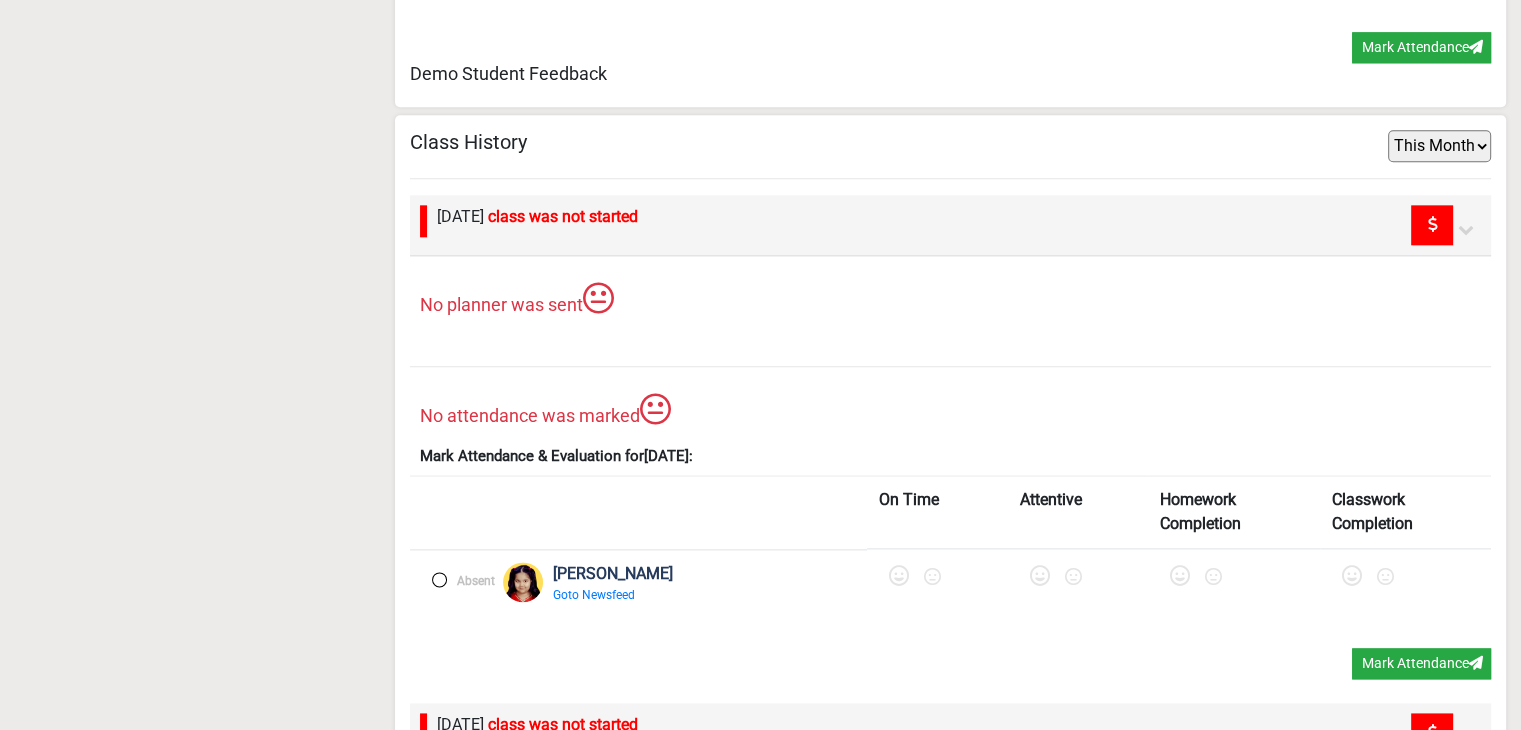 click on "Friday 4th July   class was not started" at bounding box center (532, 225) 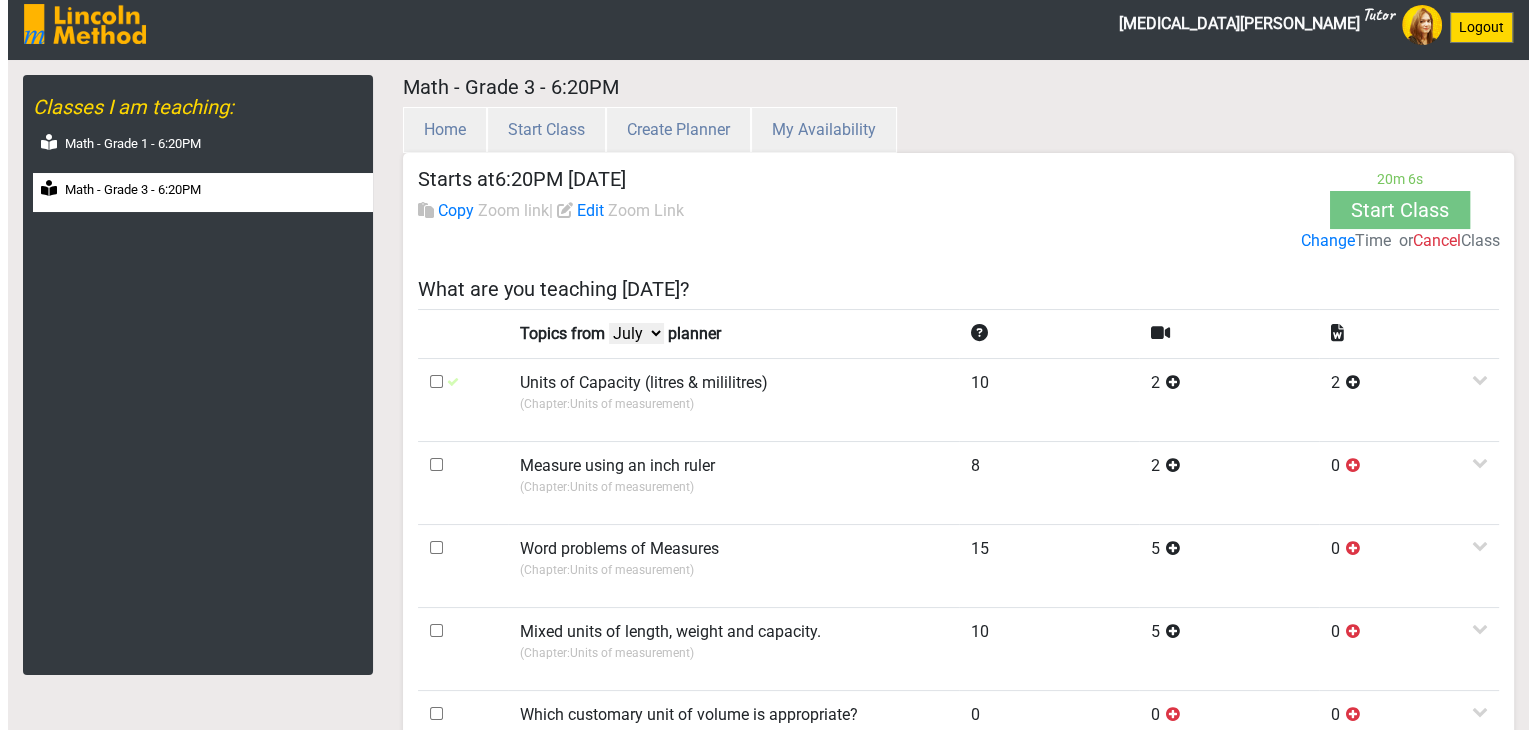 scroll, scrollTop: 0, scrollLeft: 0, axis: both 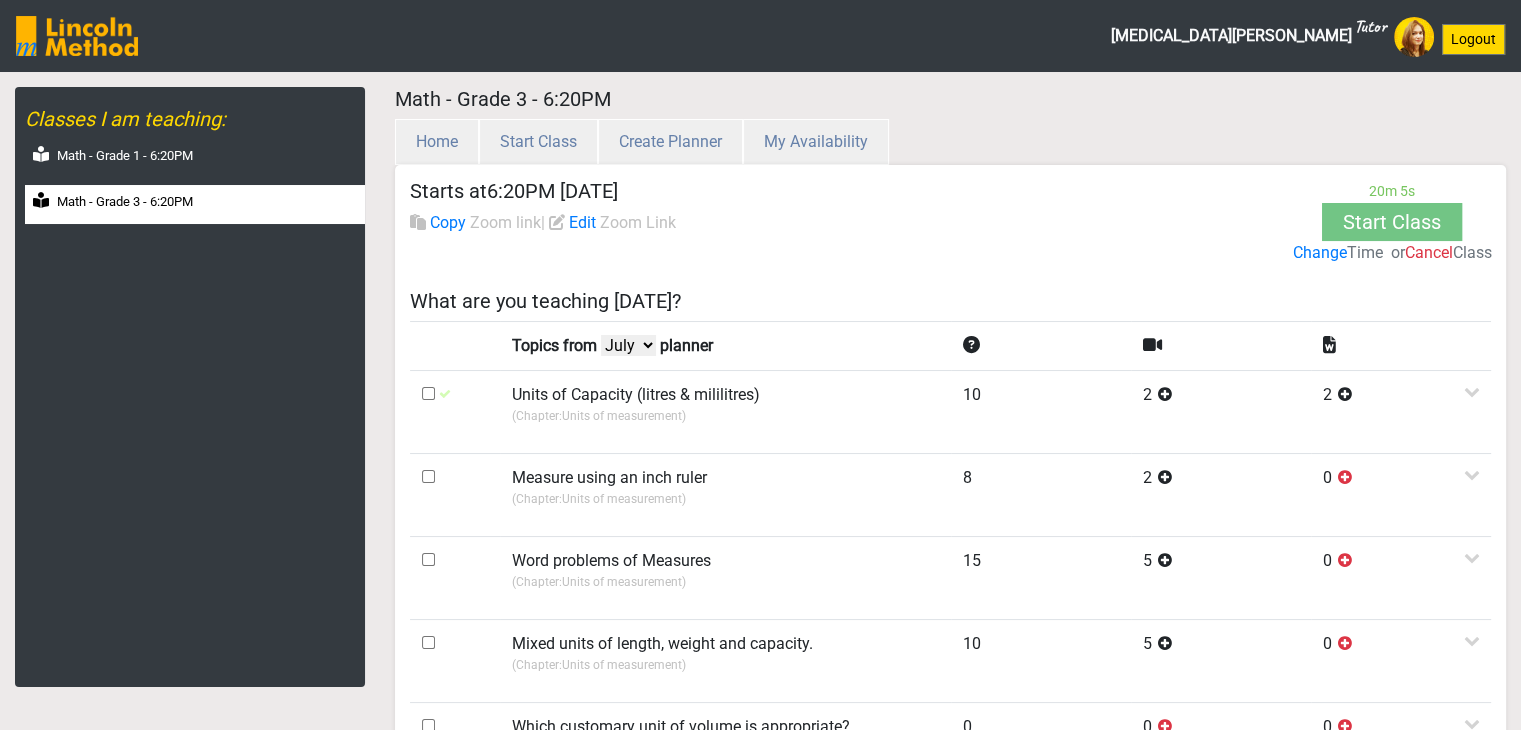 click on "Change" at bounding box center [1319, 253] 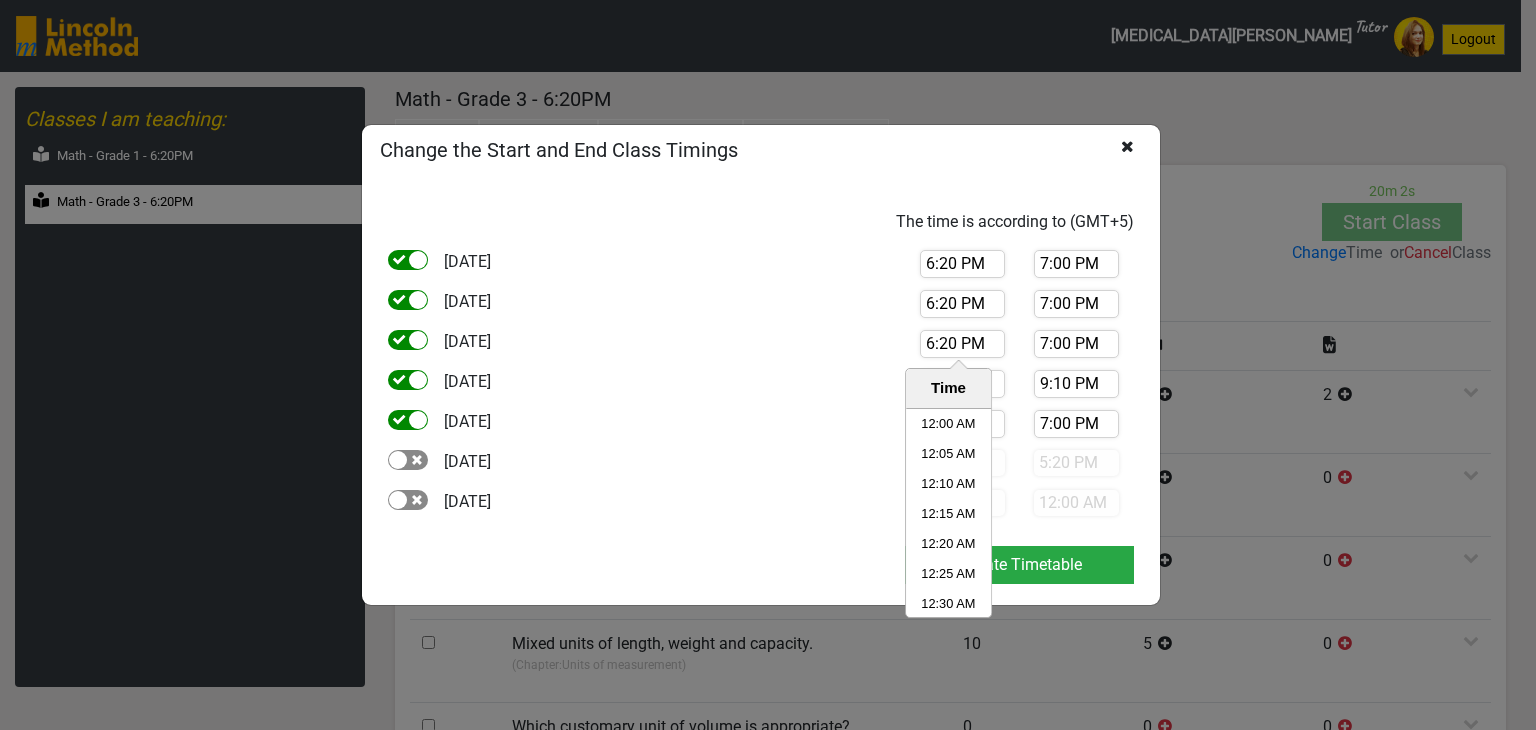 scroll, scrollTop: 6510, scrollLeft: 0, axis: vertical 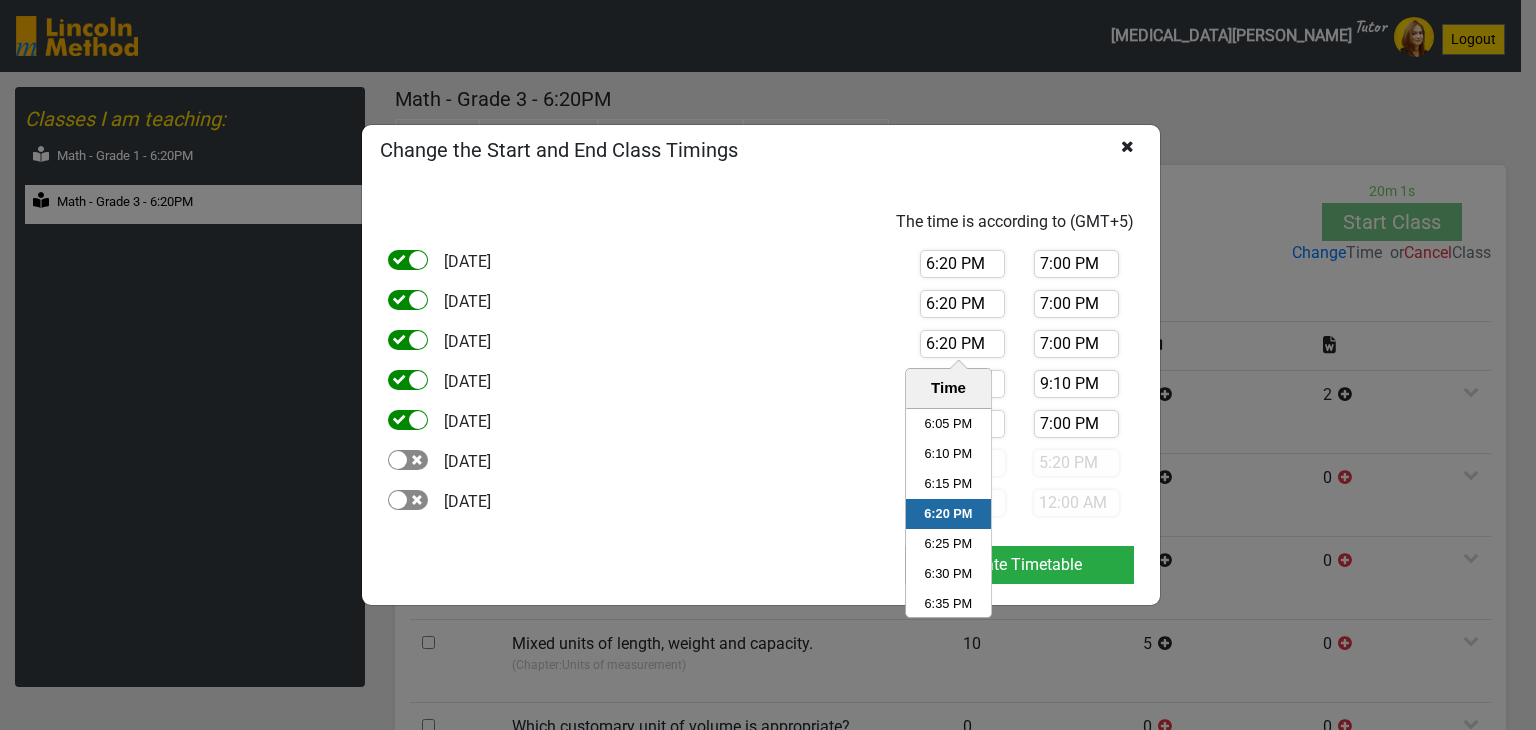 drag, startPoint x: 956, startPoint y: 341, endPoint x: 918, endPoint y: 346, distance: 38.327538 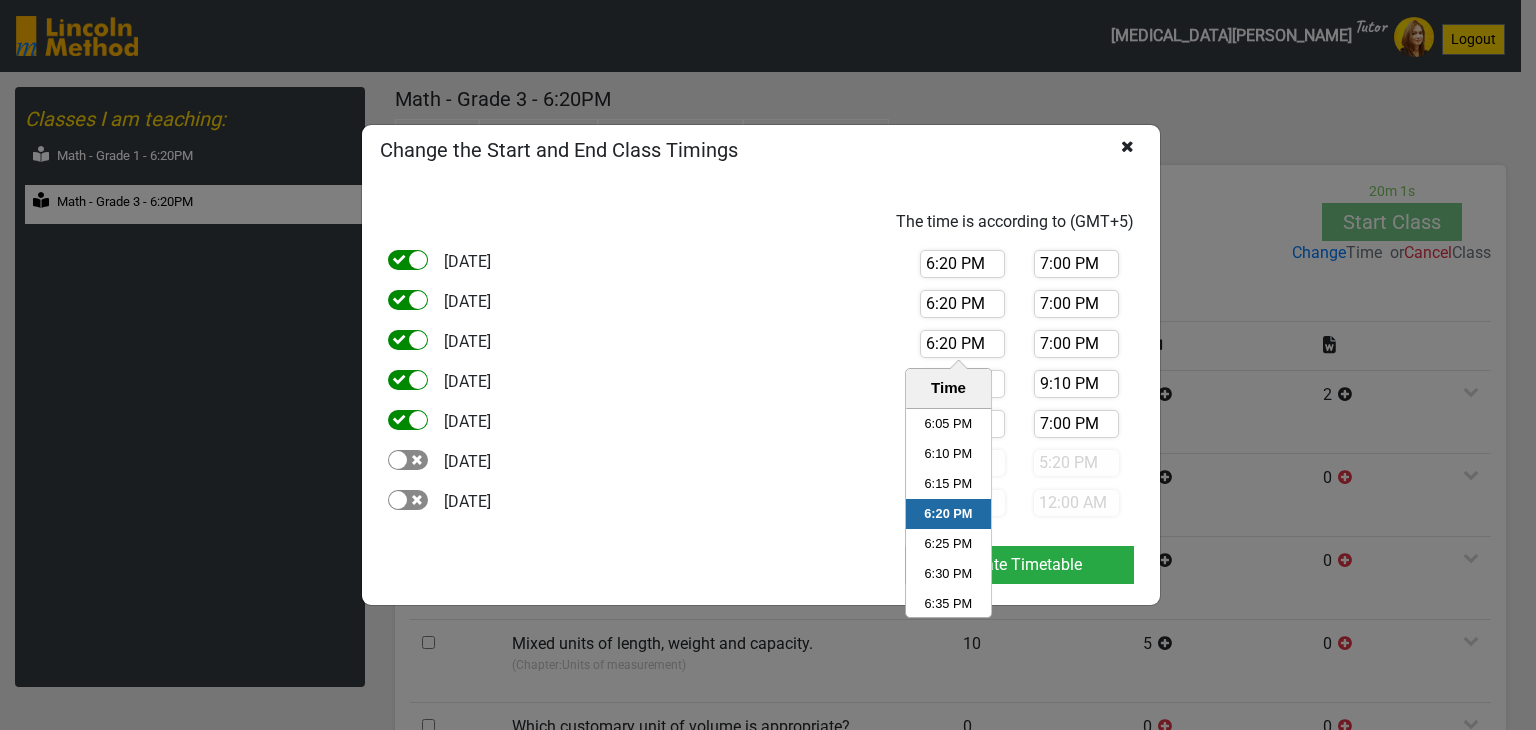 click on "6:20 PM" at bounding box center [962, 344] 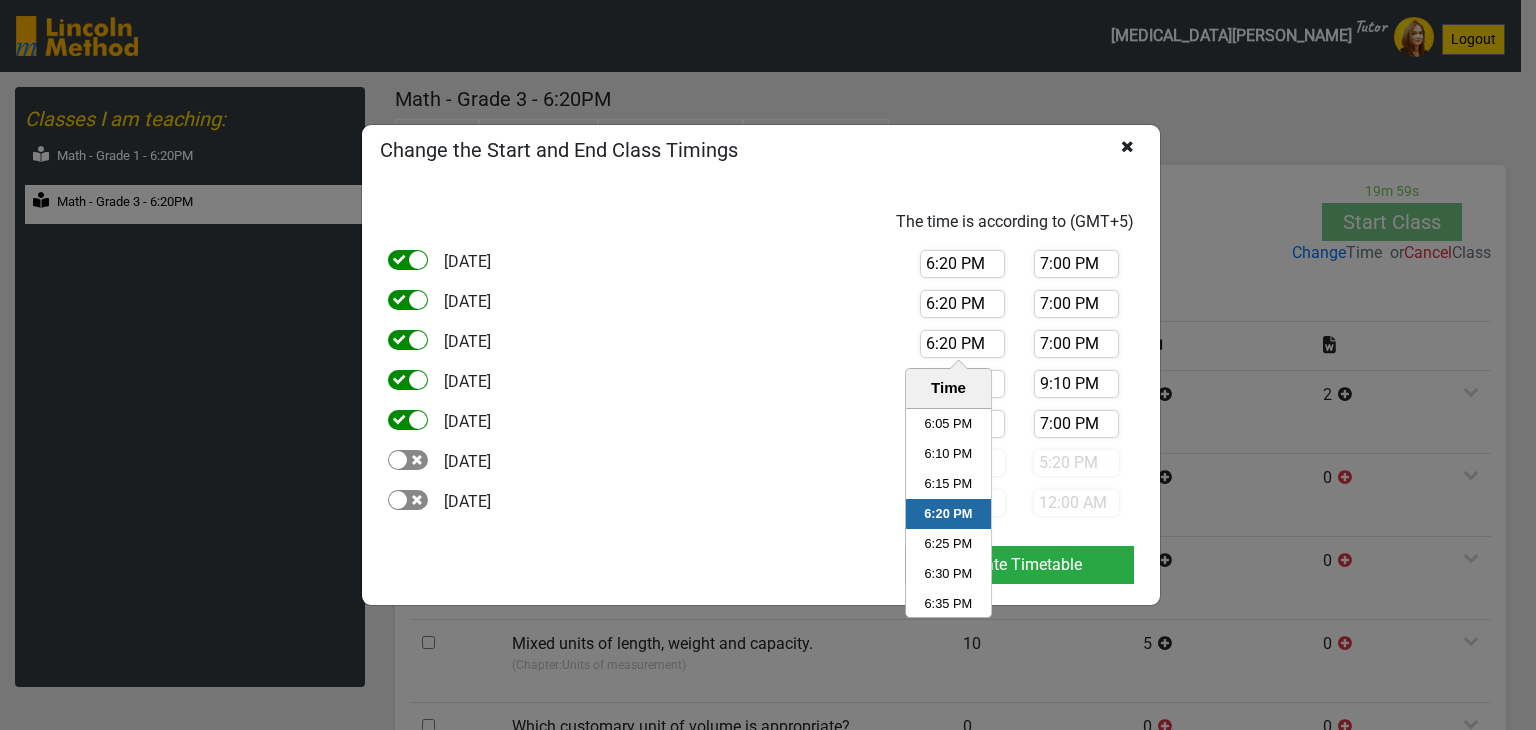 click on "8:30 PM 9:10 PM" at bounding box center (1019, 390) 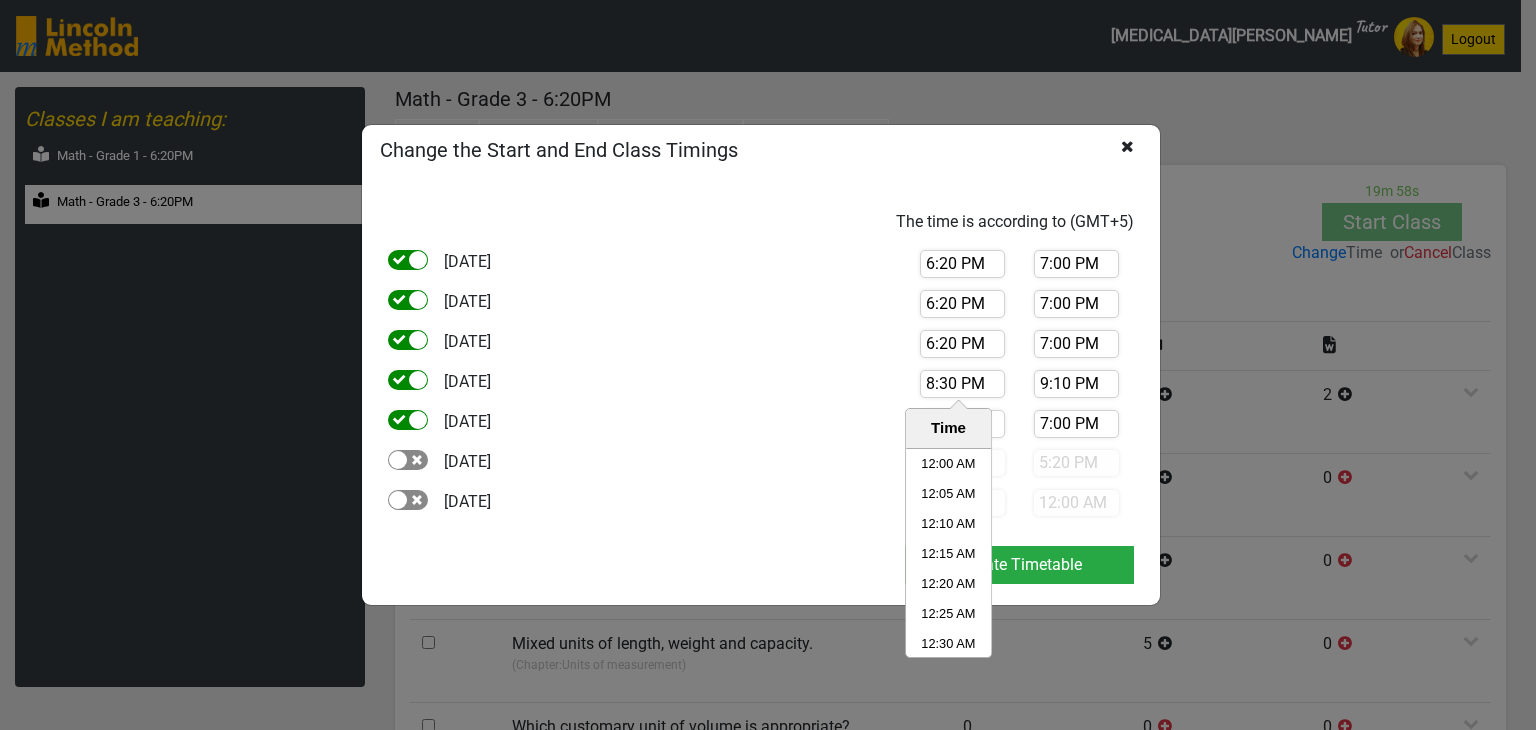 scroll, scrollTop: 7290, scrollLeft: 0, axis: vertical 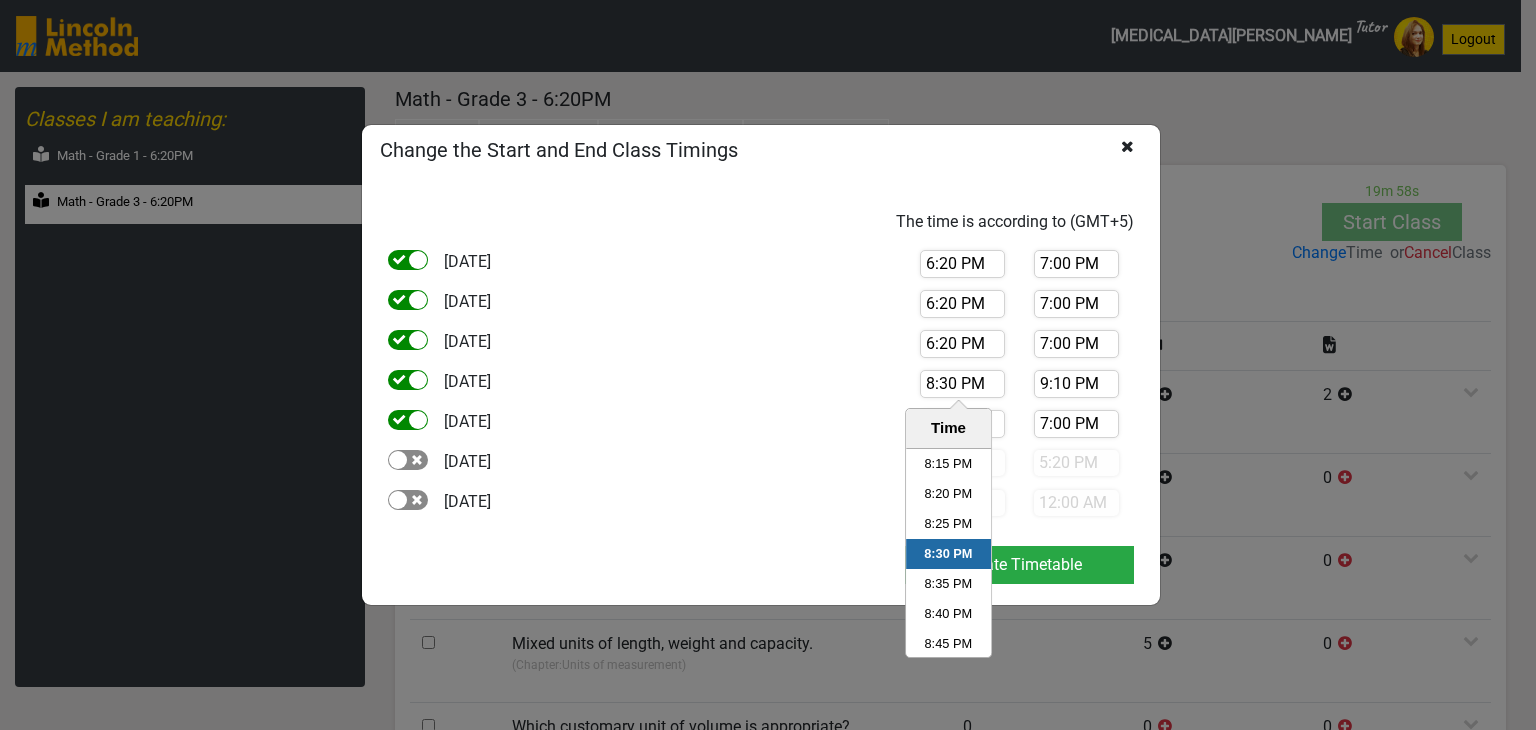 drag, startPoint x: 954, startPoint y: 381, endPoint x: 916, endPoint y: 387, distance: 38.470768 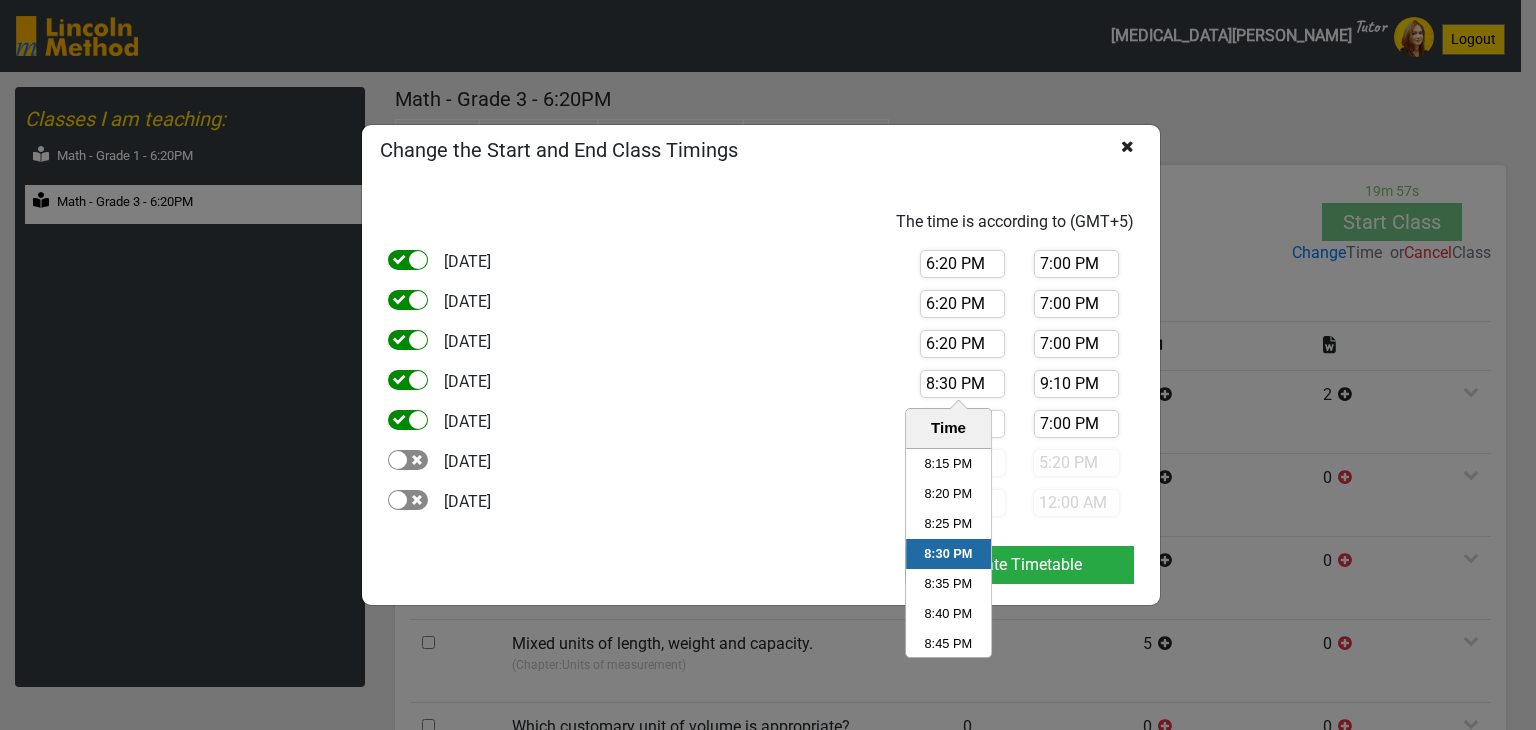 paste on "6:2" 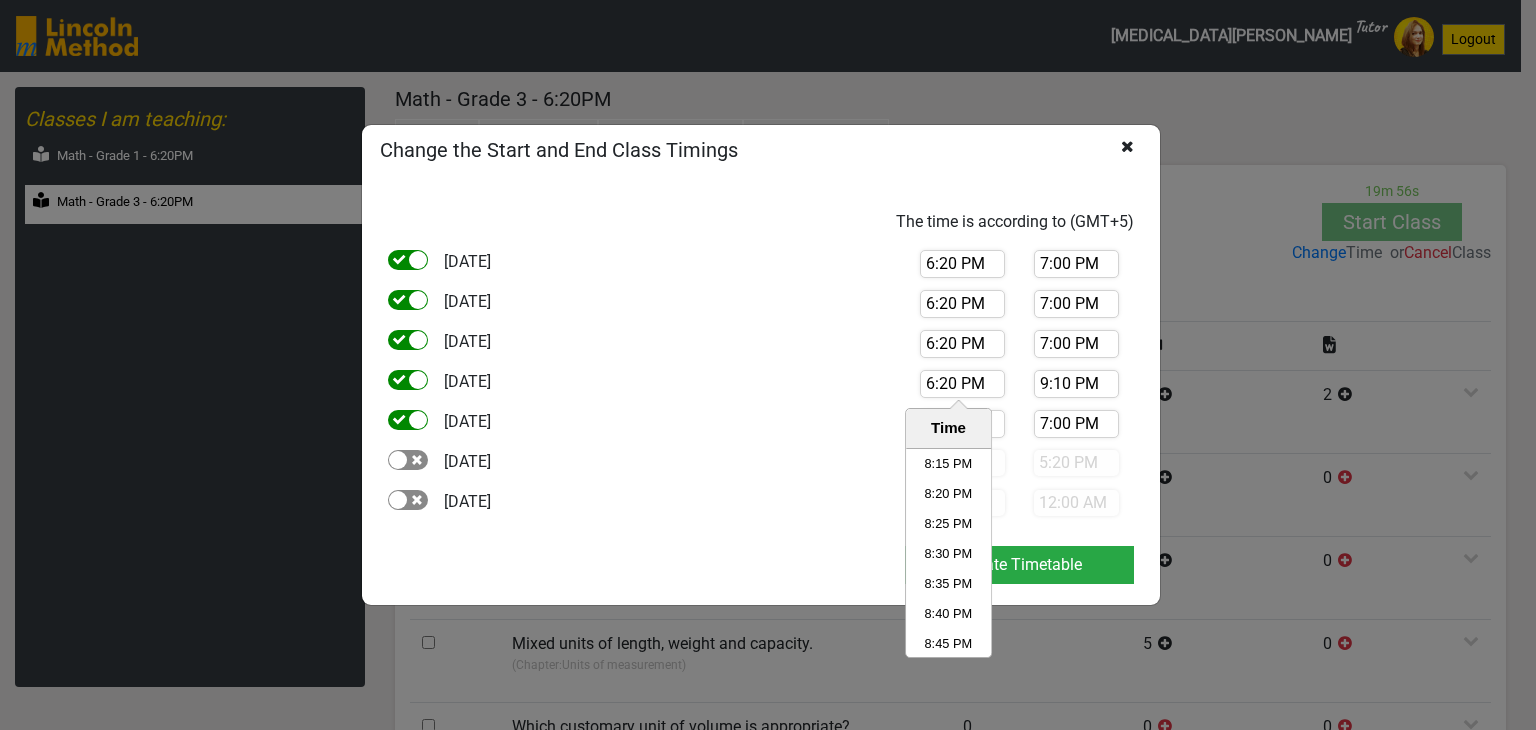 type on "6:20 PM" 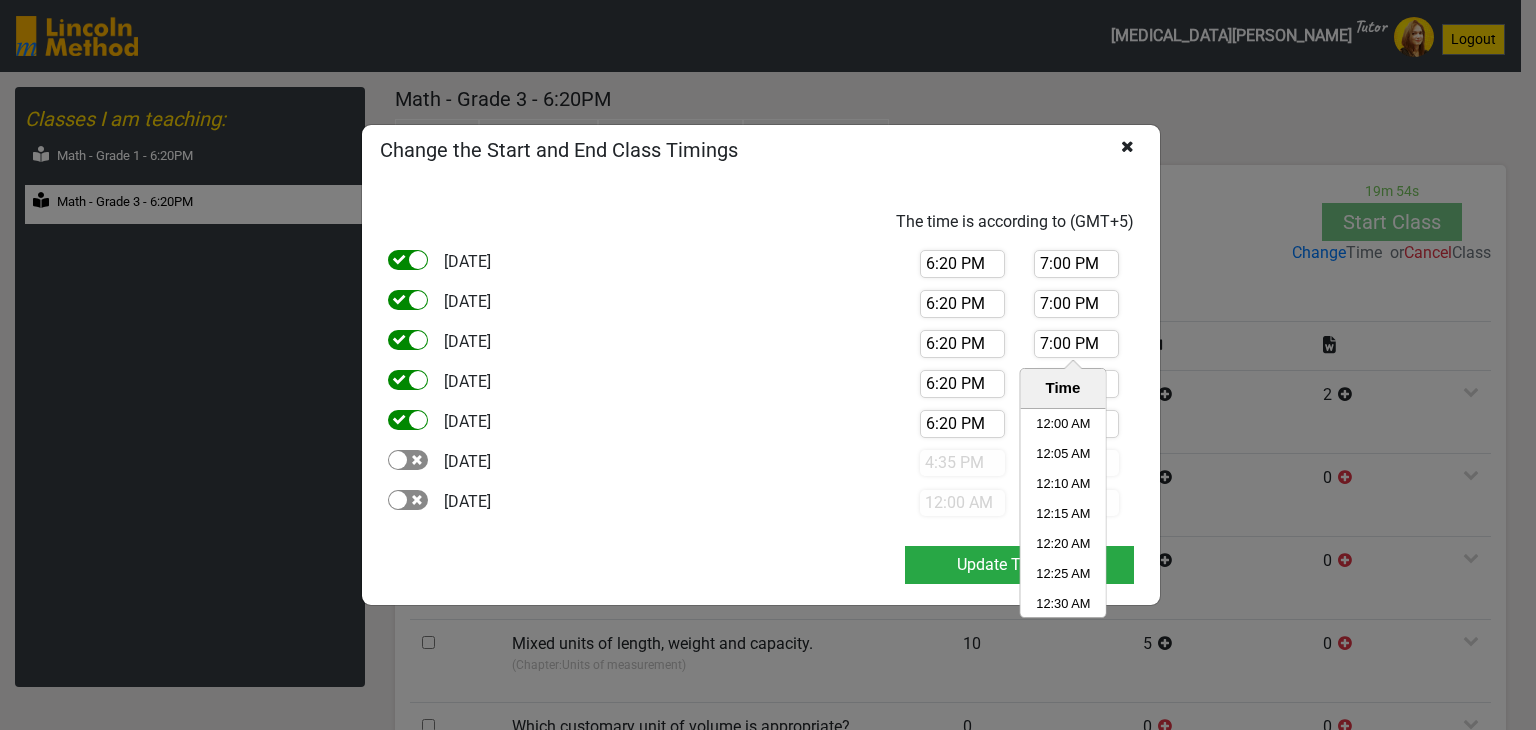 scroll, scrollTop: 6750, scrollLeft: 0, axis: vertical 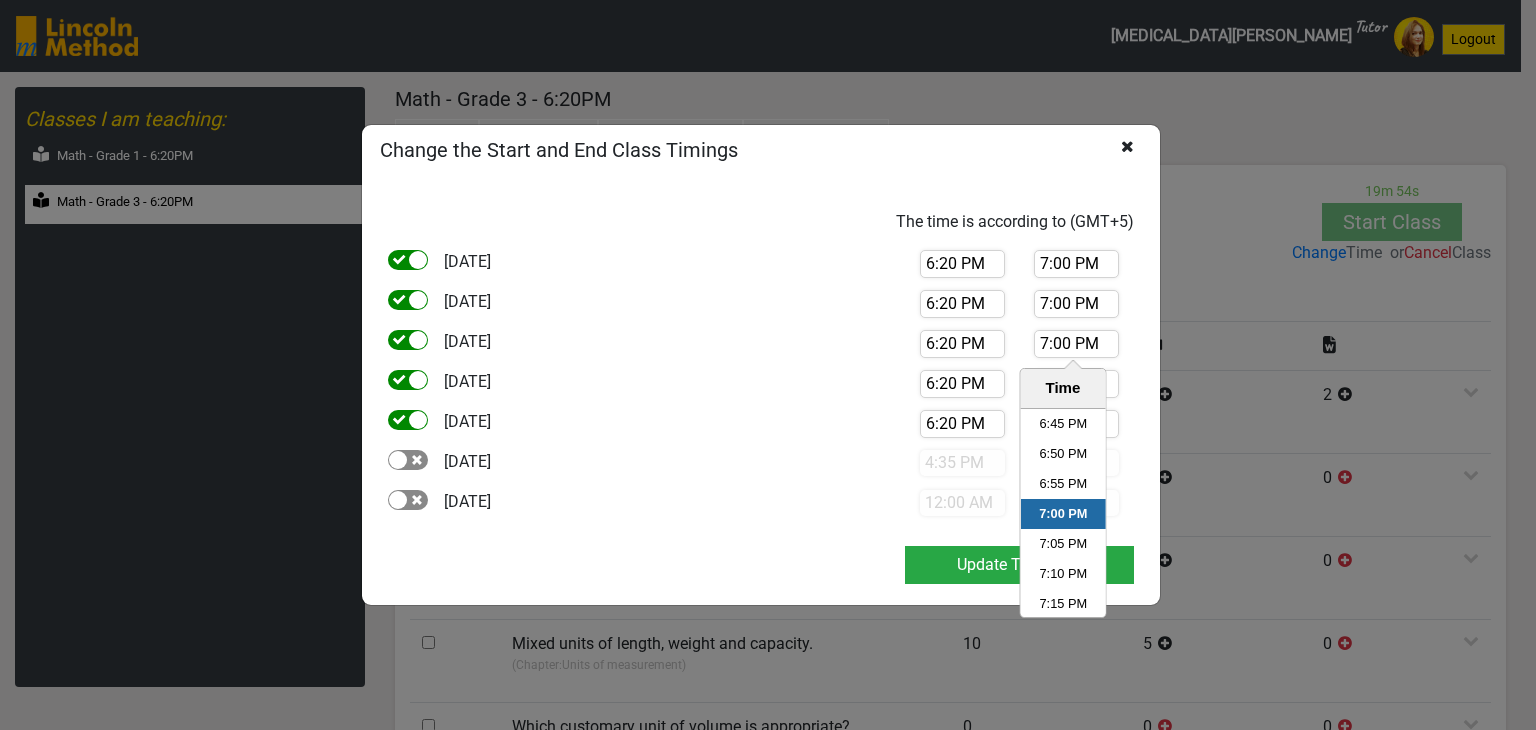 drag, startPoint x: 1068, startPoint y: 343, endPoint x: 1024, endPoint y: 350, distance: 44.553337 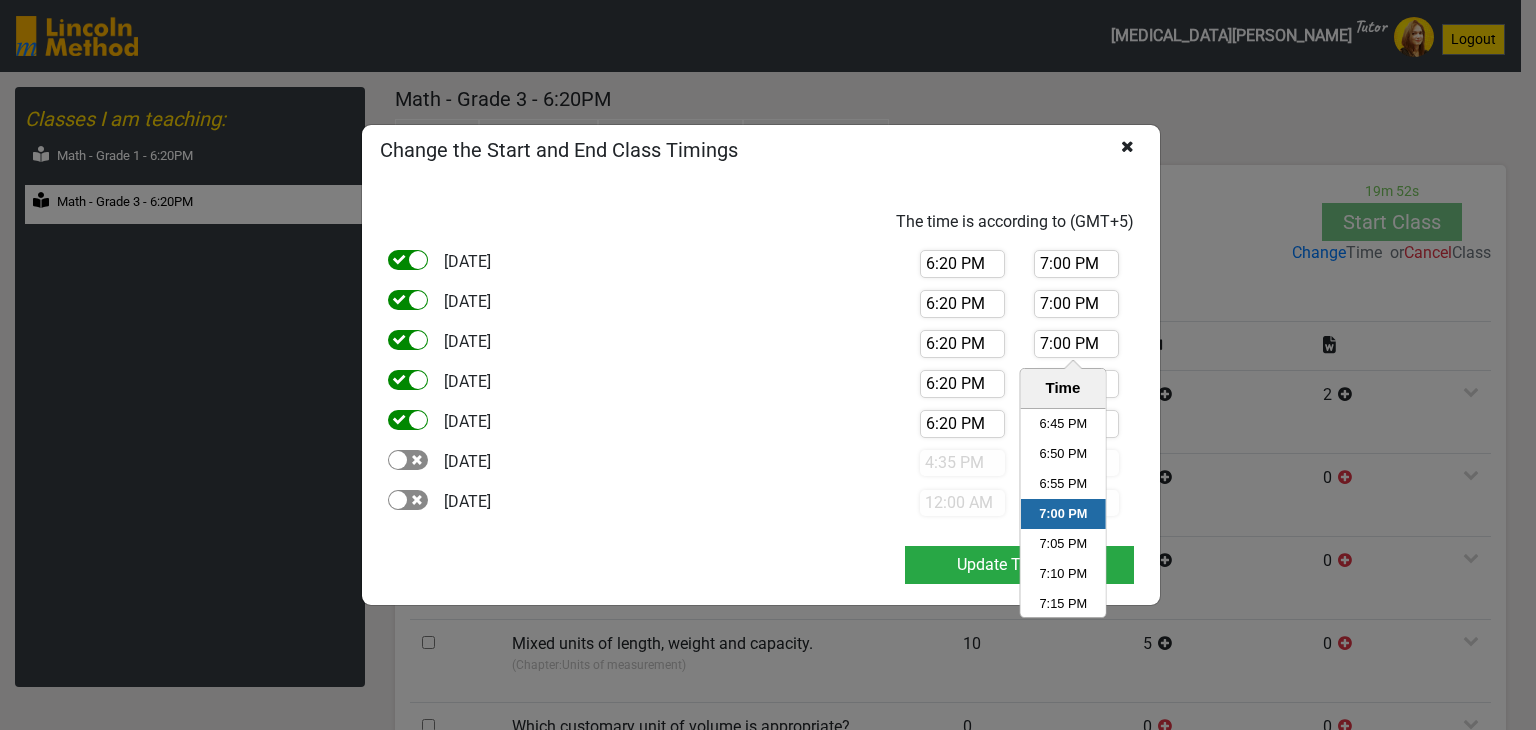 click on "9:10 PM" at bounding box center (1076, 384) 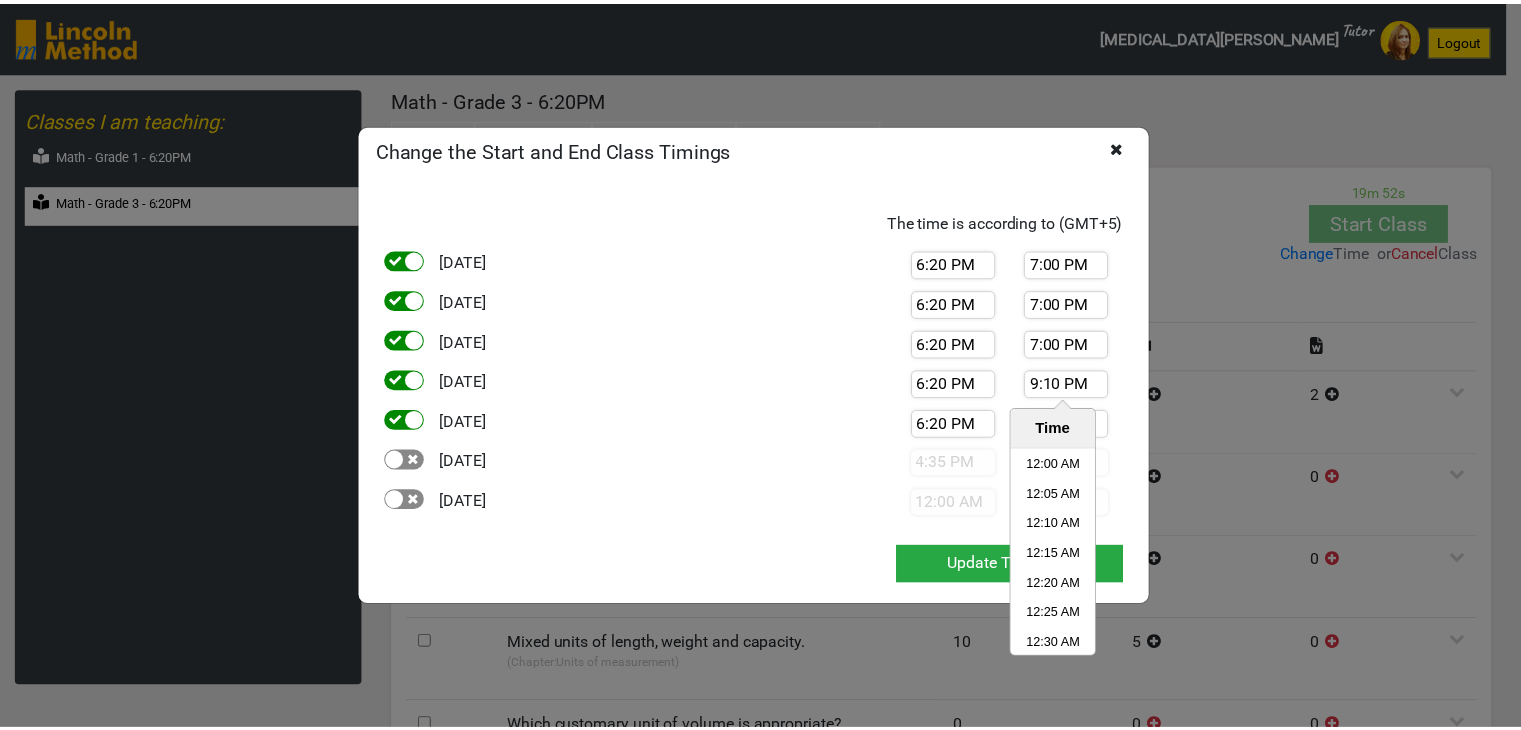 scroll, scrollTop: 7530, scrollLeft: 0, axis: vertical 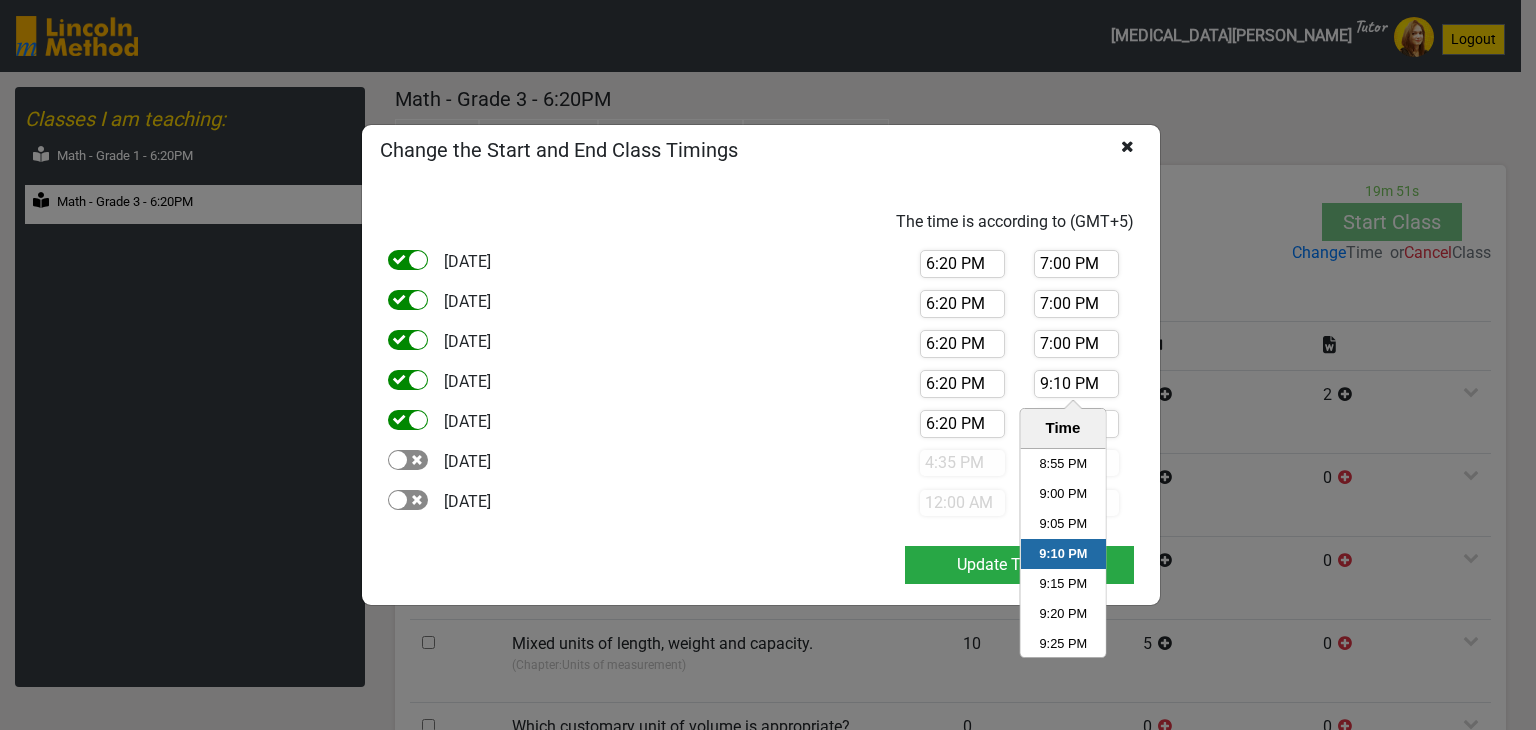 drag, startPoint x: 1061, startPoint y: 381, endPoint x: 1026, endPoint y: 386, distance: 35.35534 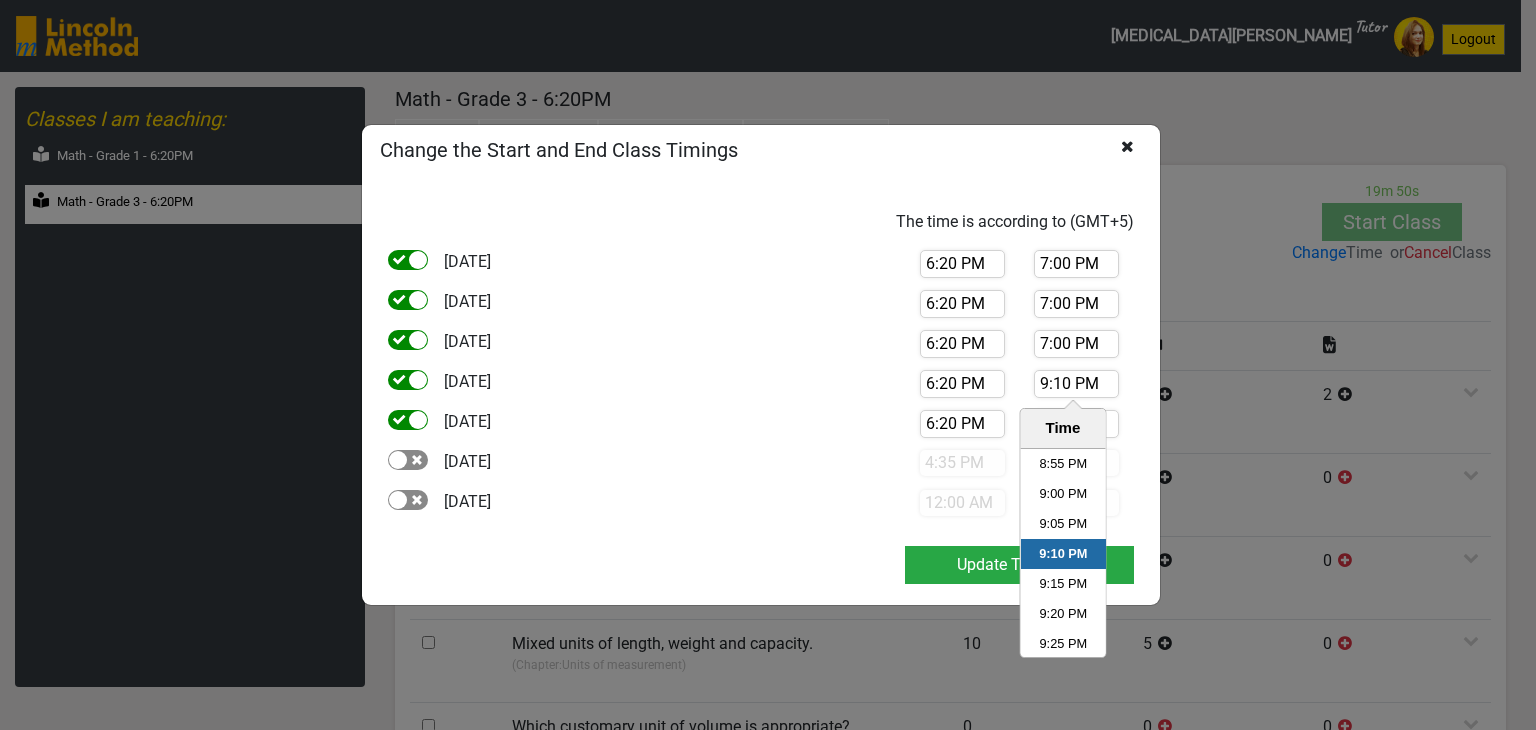 paste on "7:0" 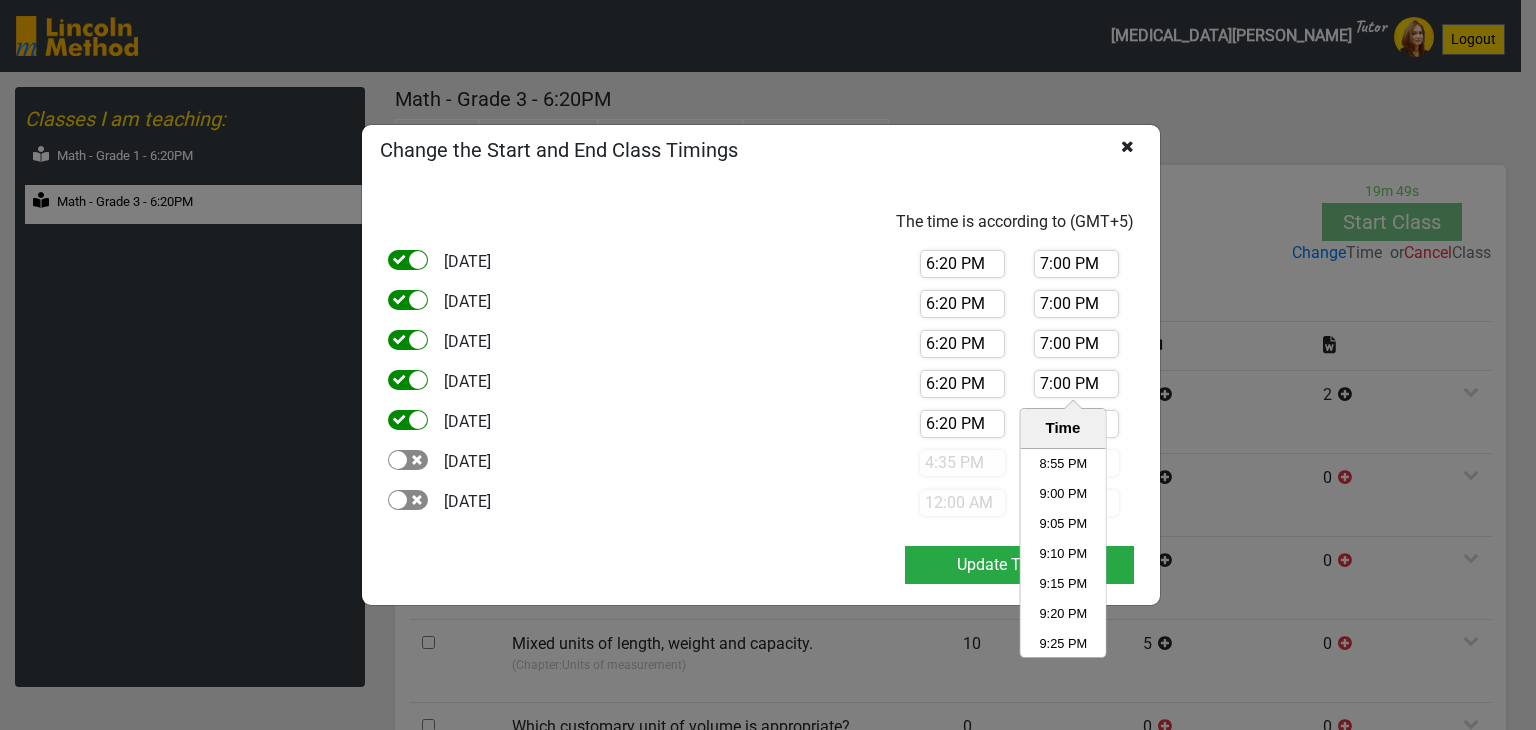 type on "7:00 PM" 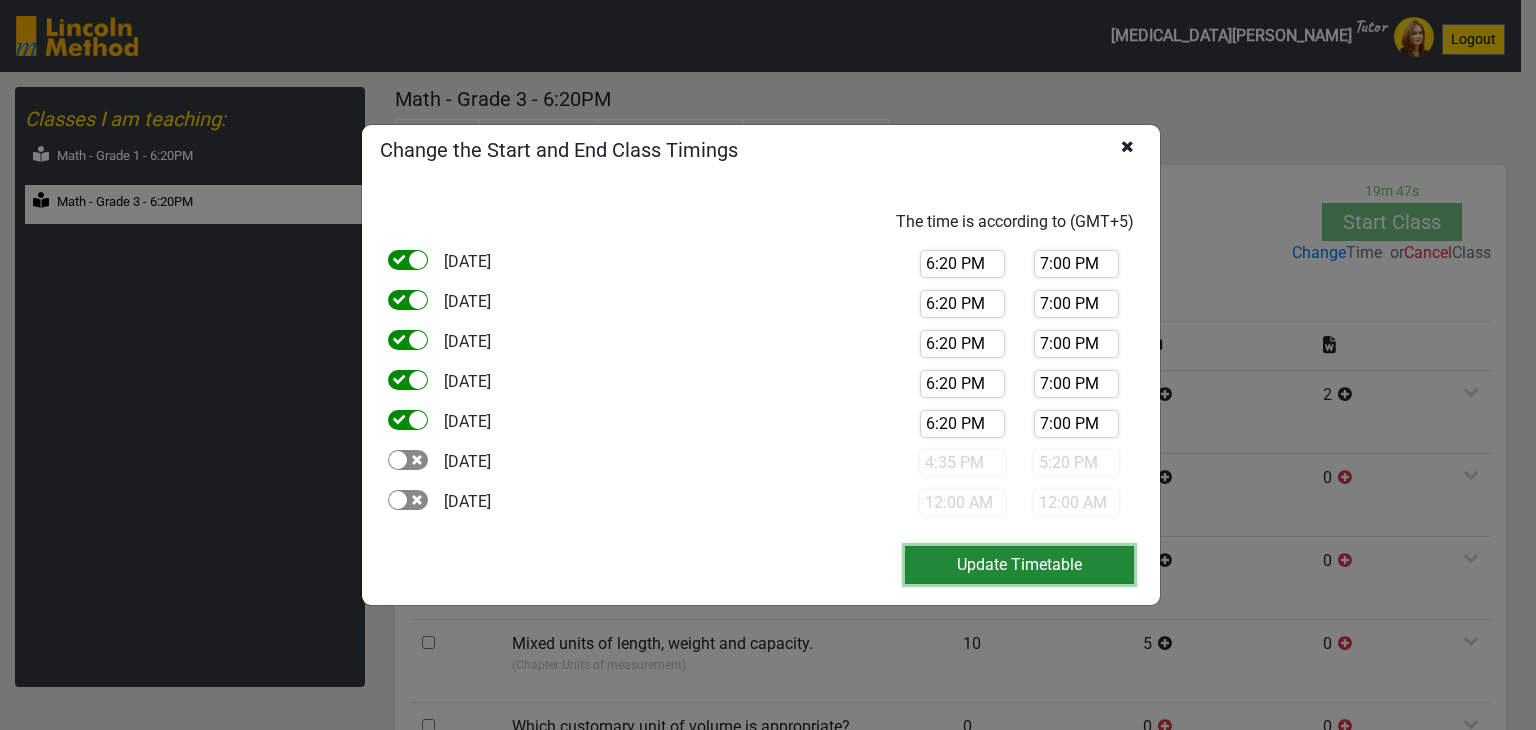 click on "Update Timetable" at bounding box center [1019, 565] 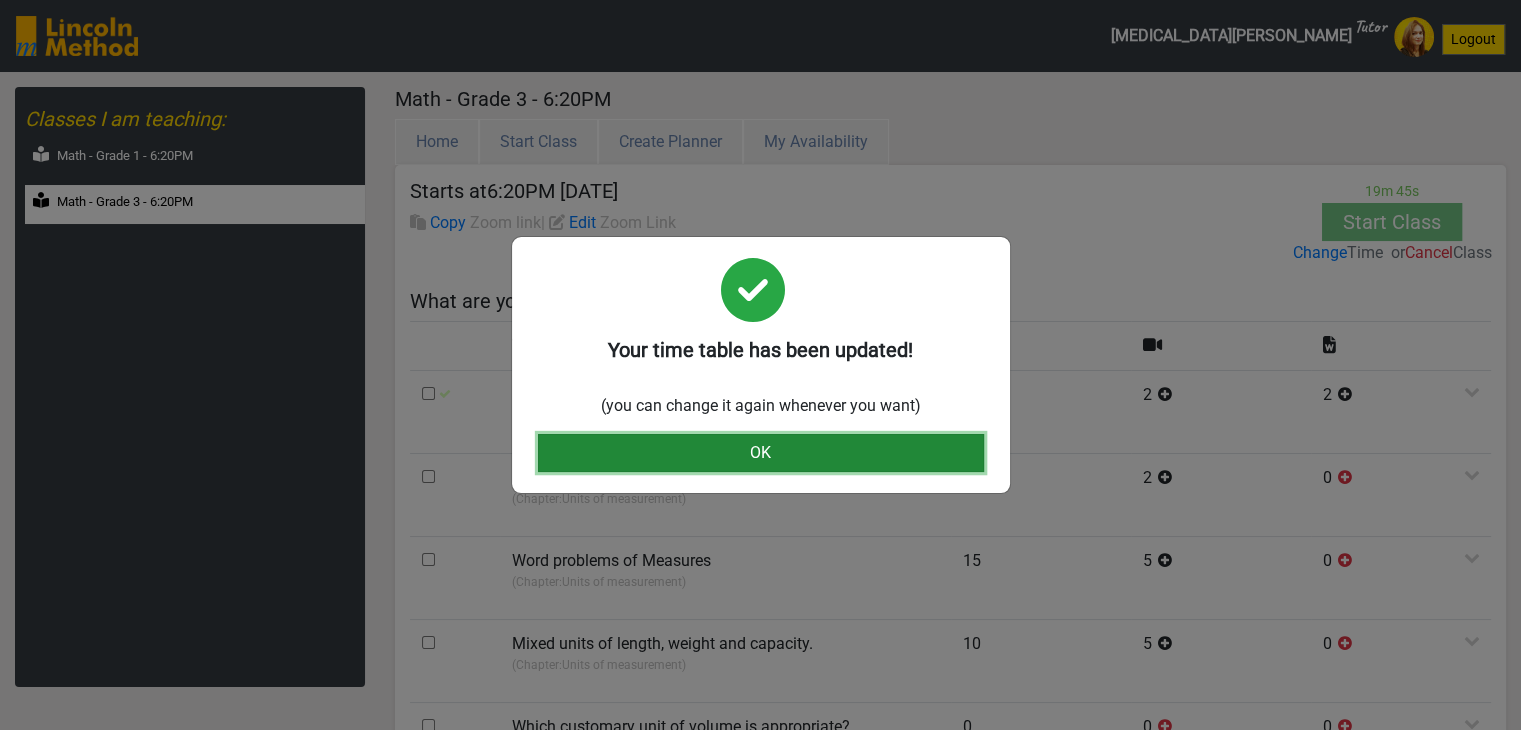 click on "OK" at bounding box center (761, 453) 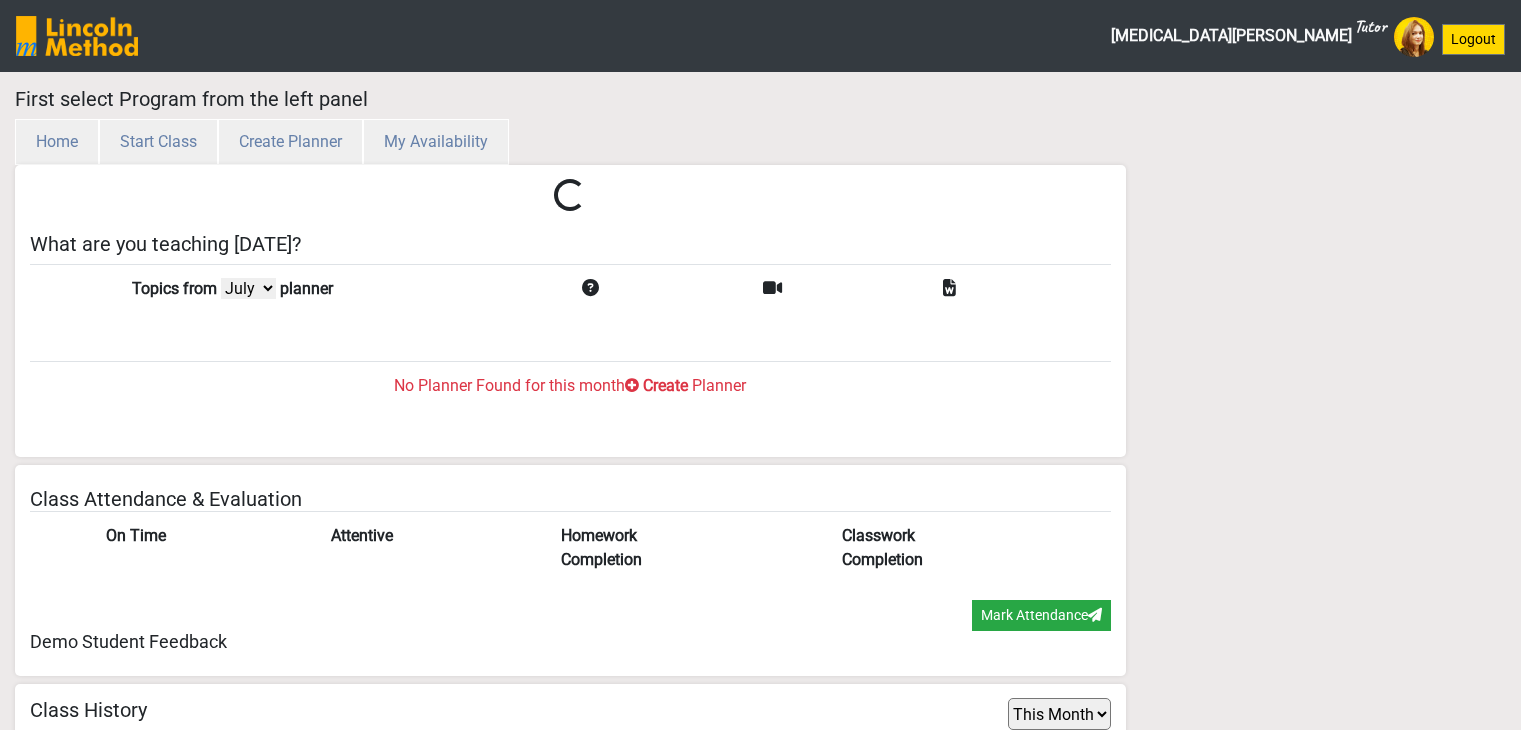 select on "month" 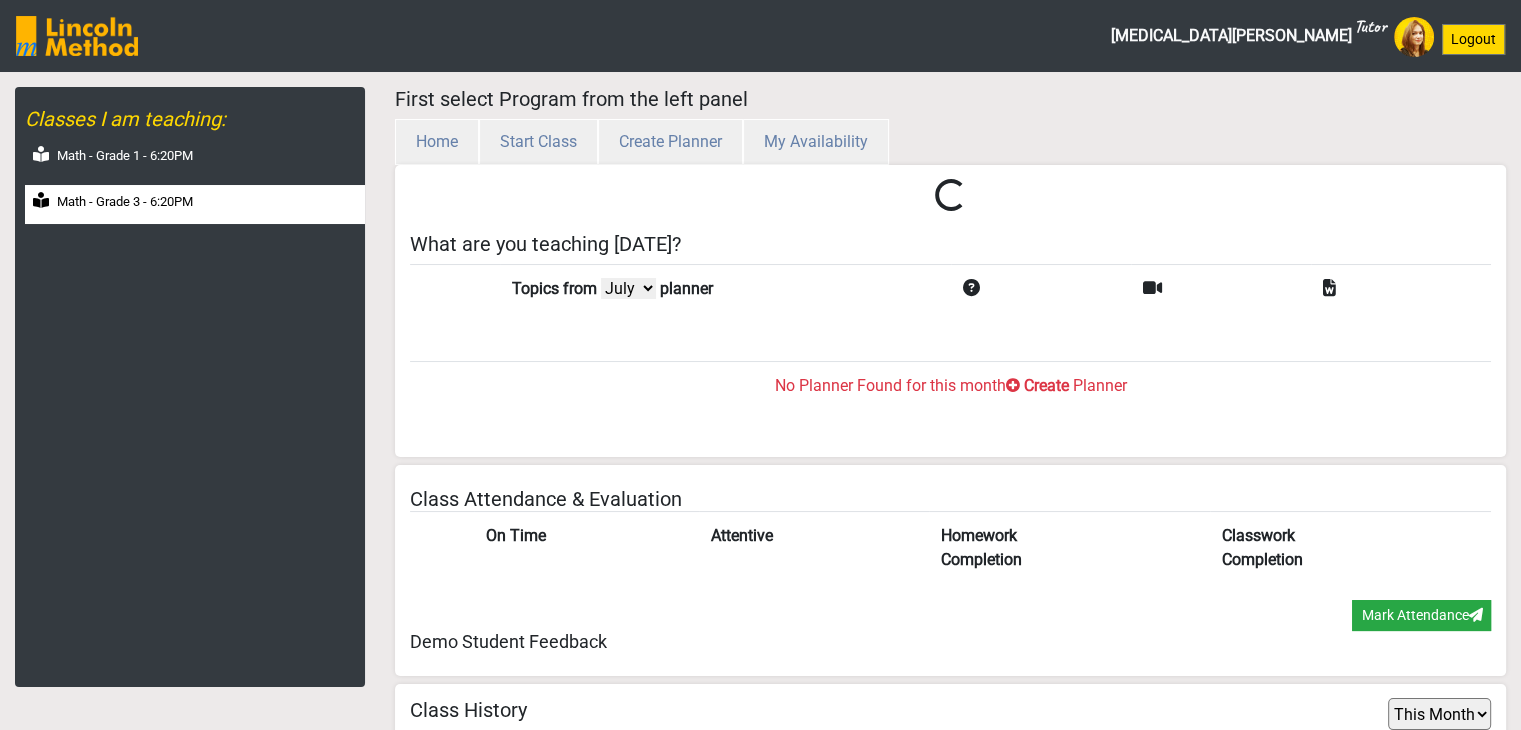 click on "Math - Grade 3 - 6:20PM" at bounding box center (125, 202) 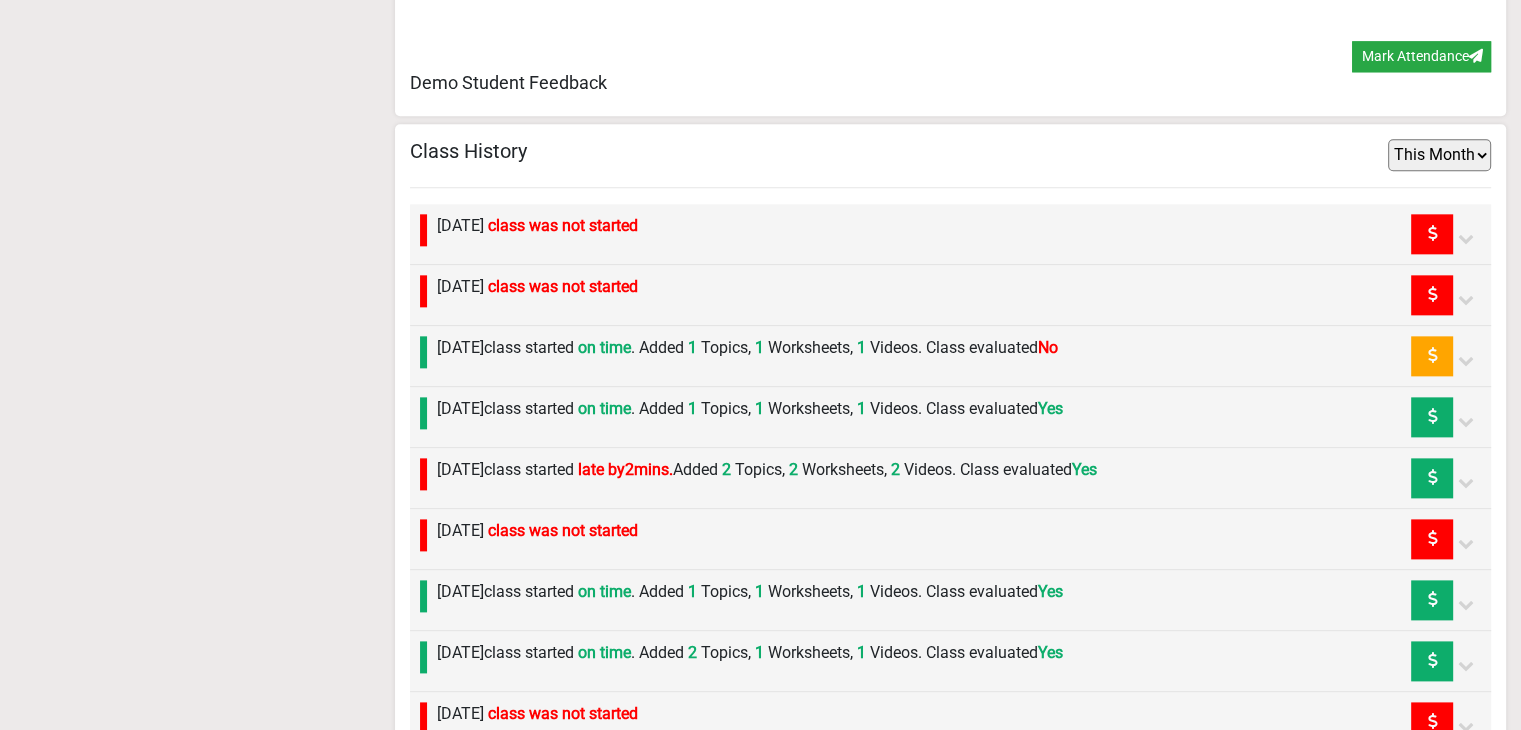 scroll, scrollTop: 2400, scrollLeft: 0, axis: vertical 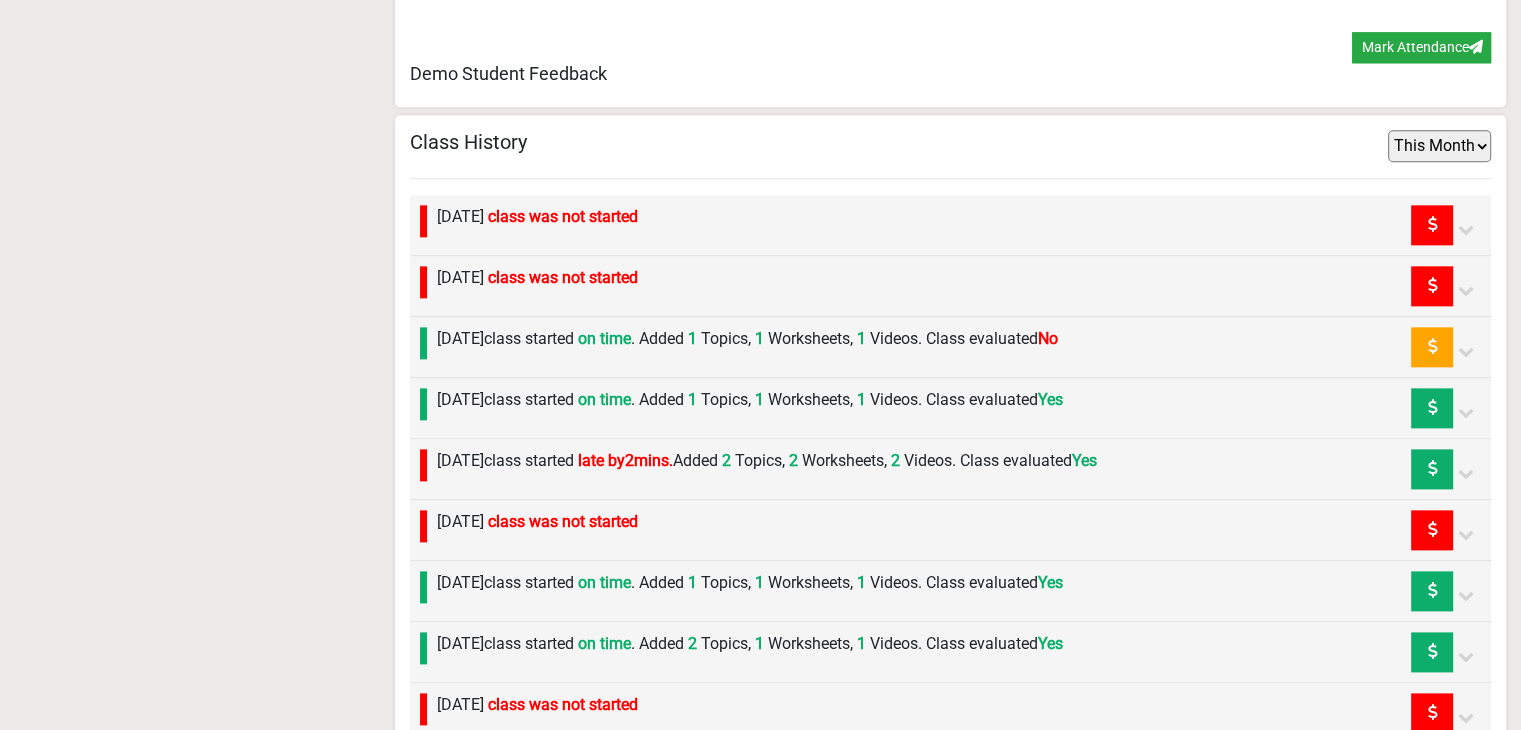 click on "Thursday 3rd July   class was not started" at bounding box center [537, 278] 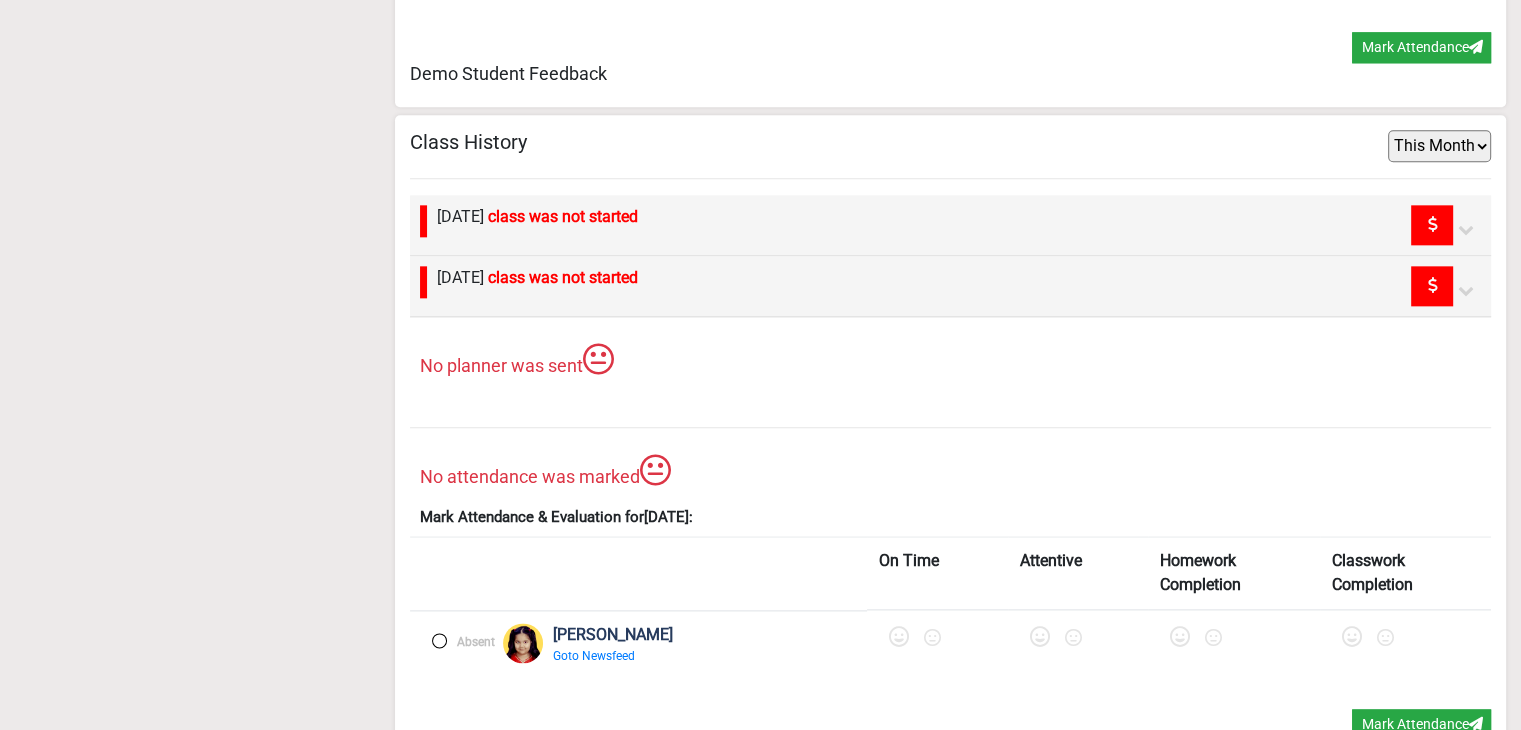 click on "Thursday 3rd July   class was not started" at bounding box center [532, 286] 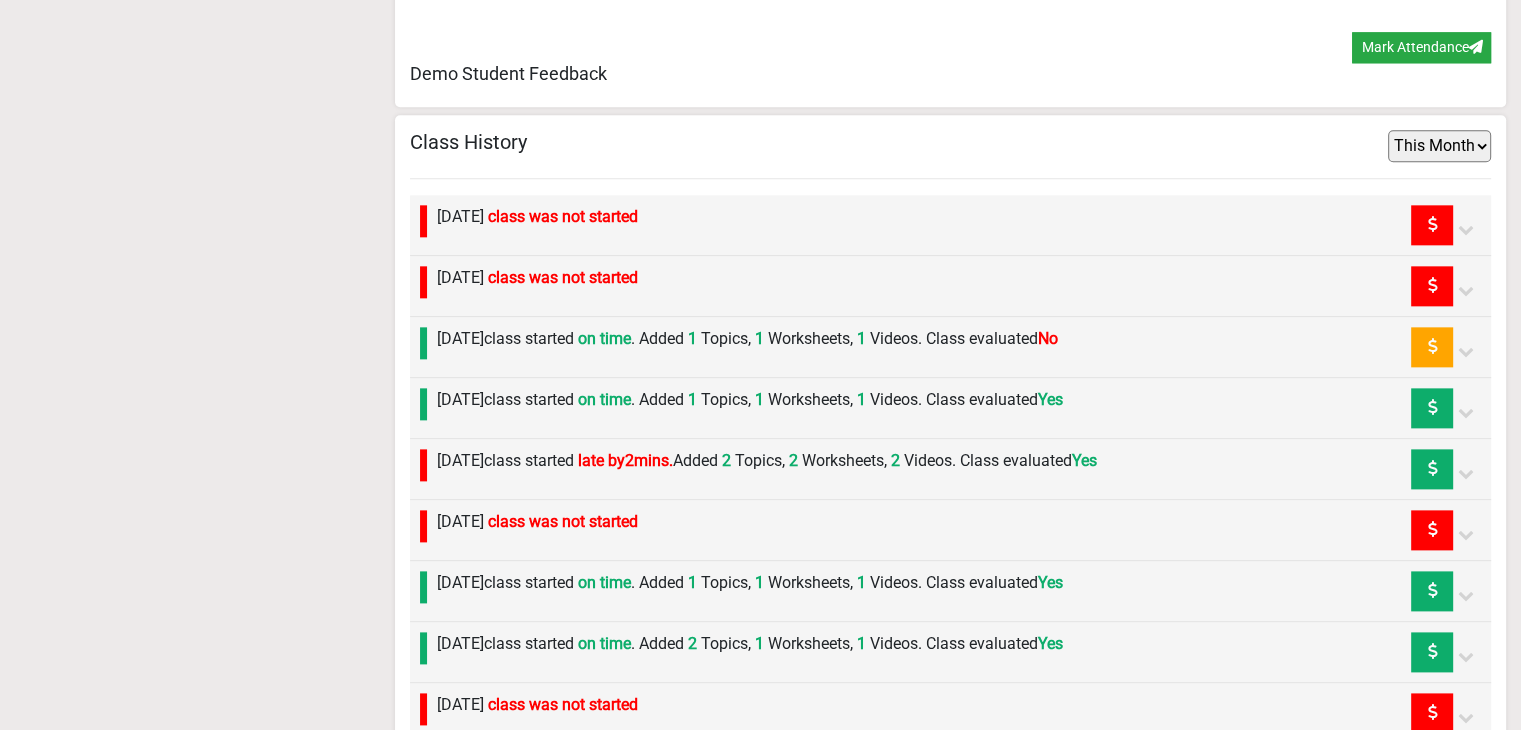 click on "Thursday 3rd July   class was not started" at bounding box center [537, 278] 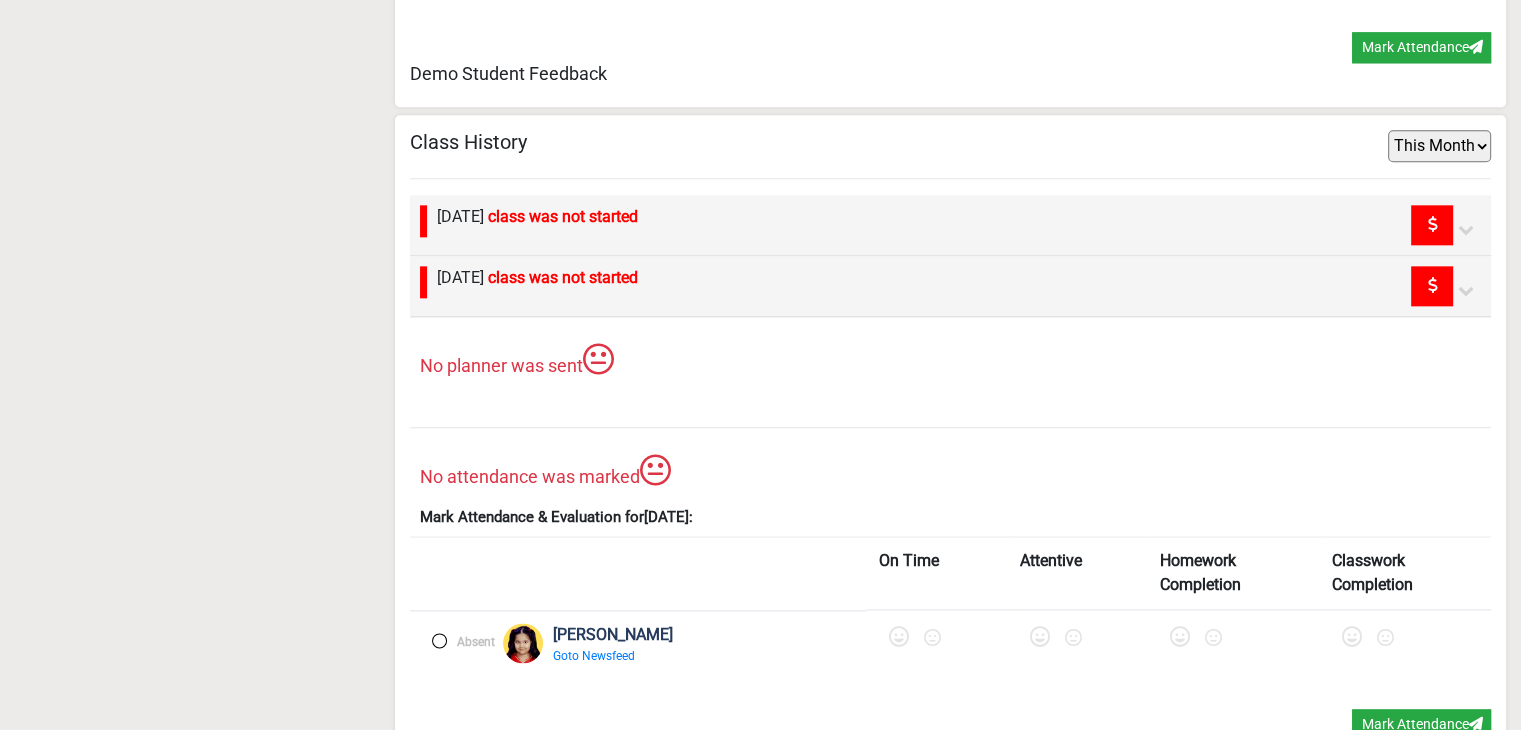 click on "class was not started" at bounding box center (563, 277) 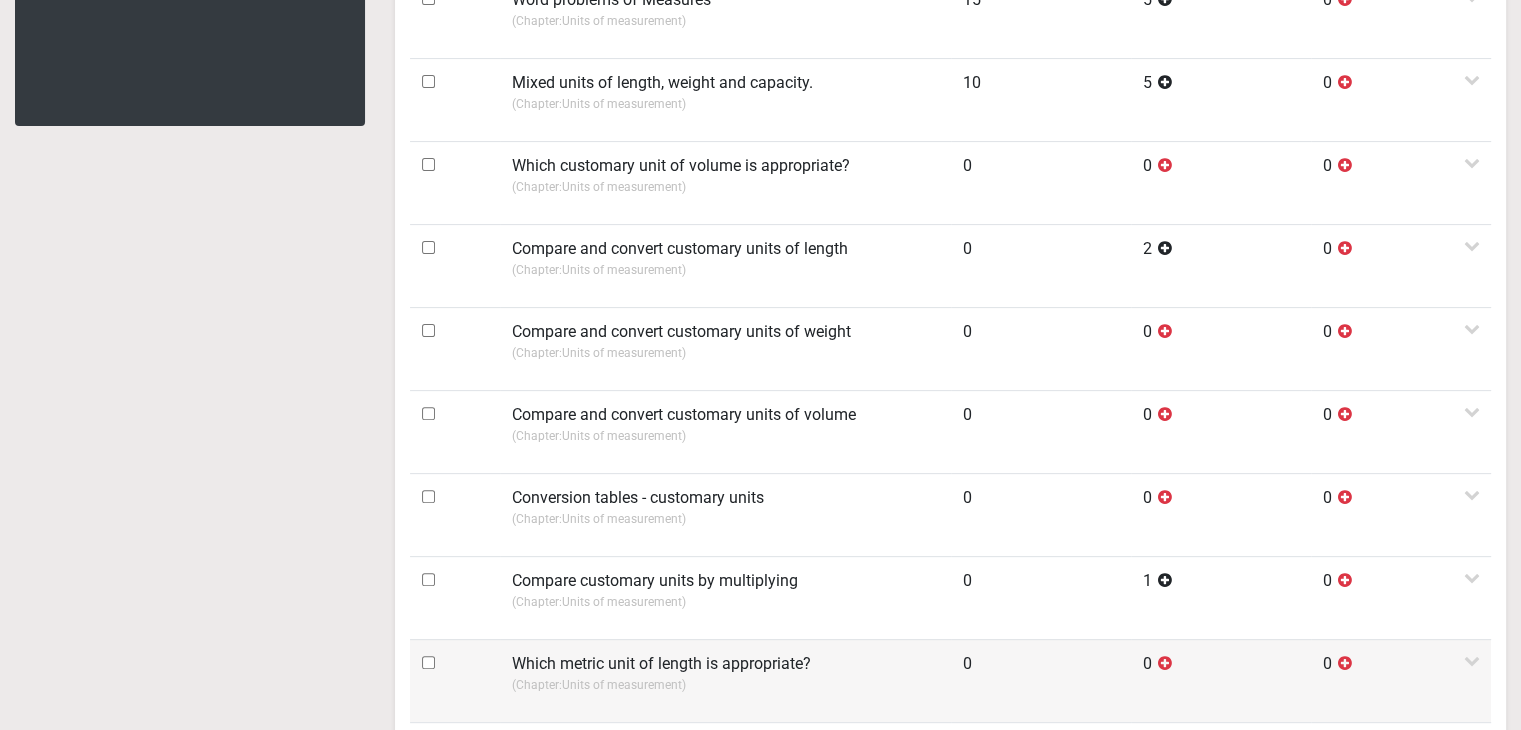 scroll, scrollTop: 400, scrollLeft: 0, axis: vertical 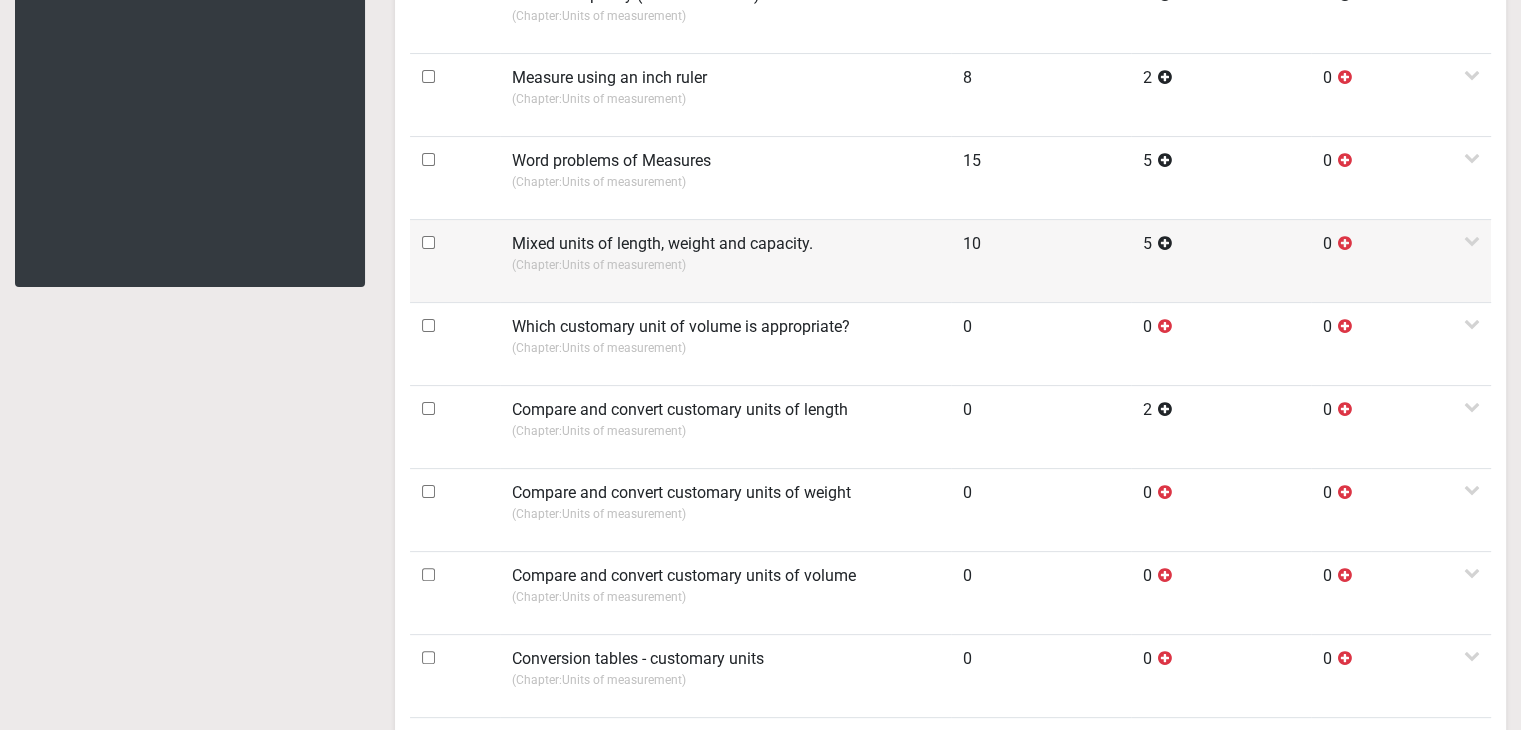 click at bounding box center [428, 242] 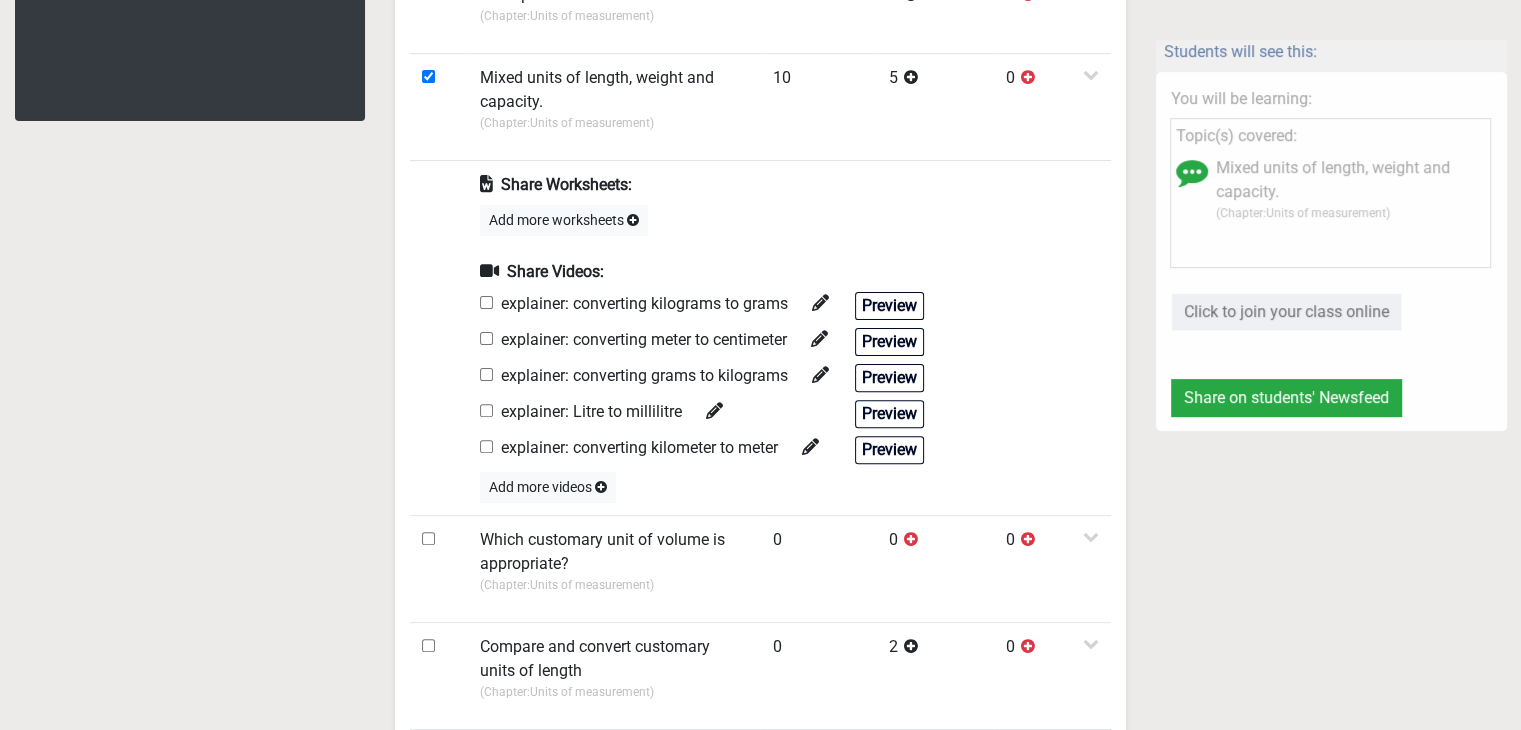 scroll, scrollTop: 600, scrollLeft: 0, axis: vertical 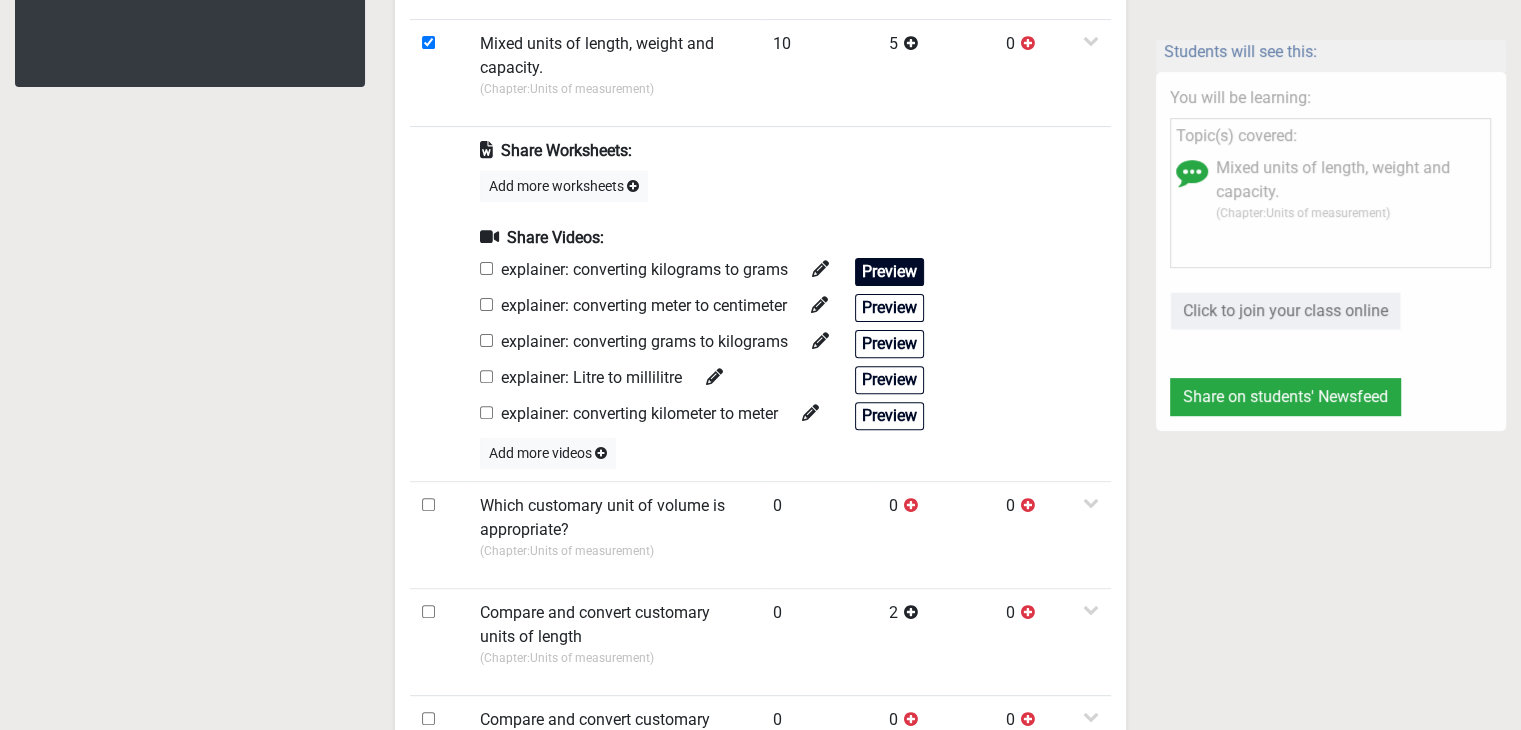 click on "Preview" at bounding box center (889, 272) 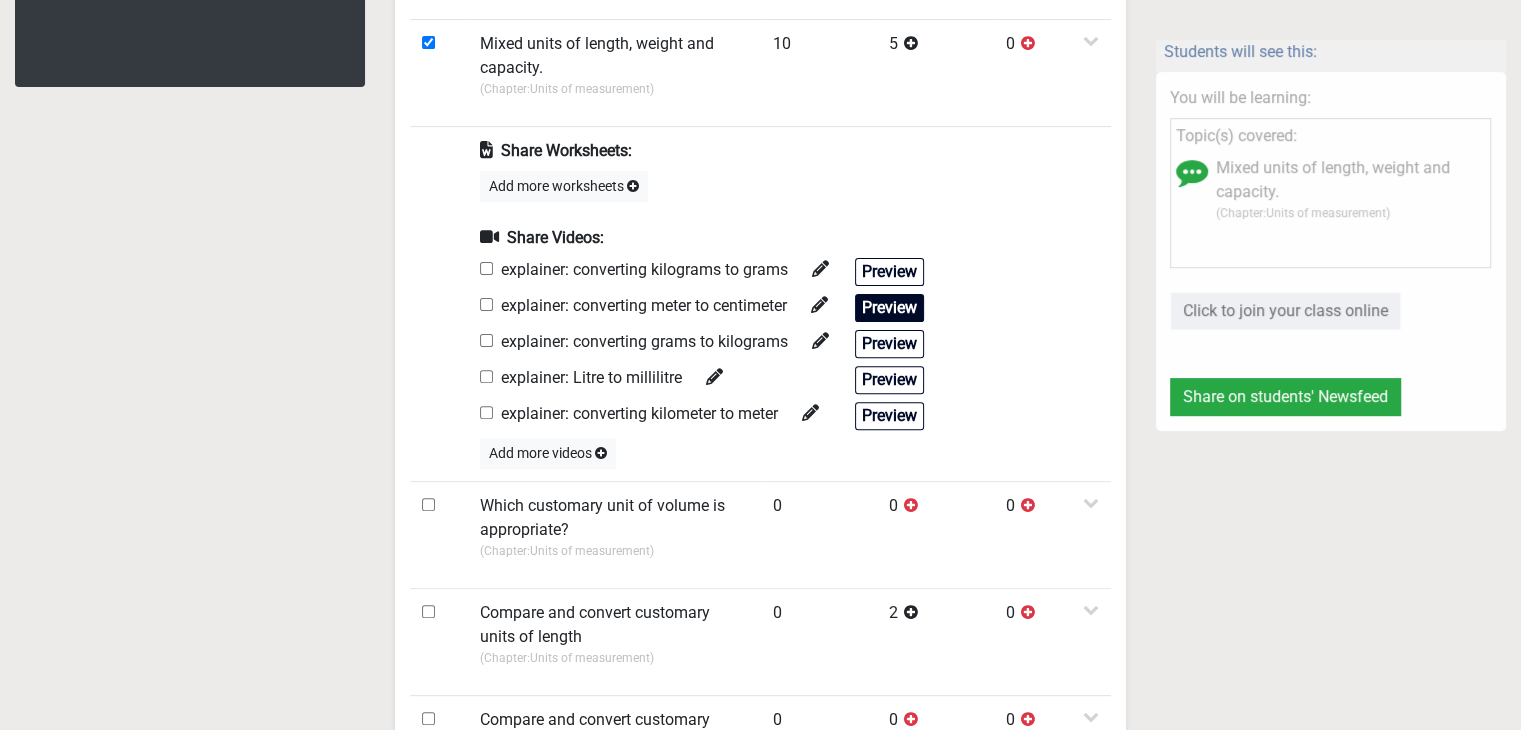 click on "Preview" at bounding box center (889, 308) 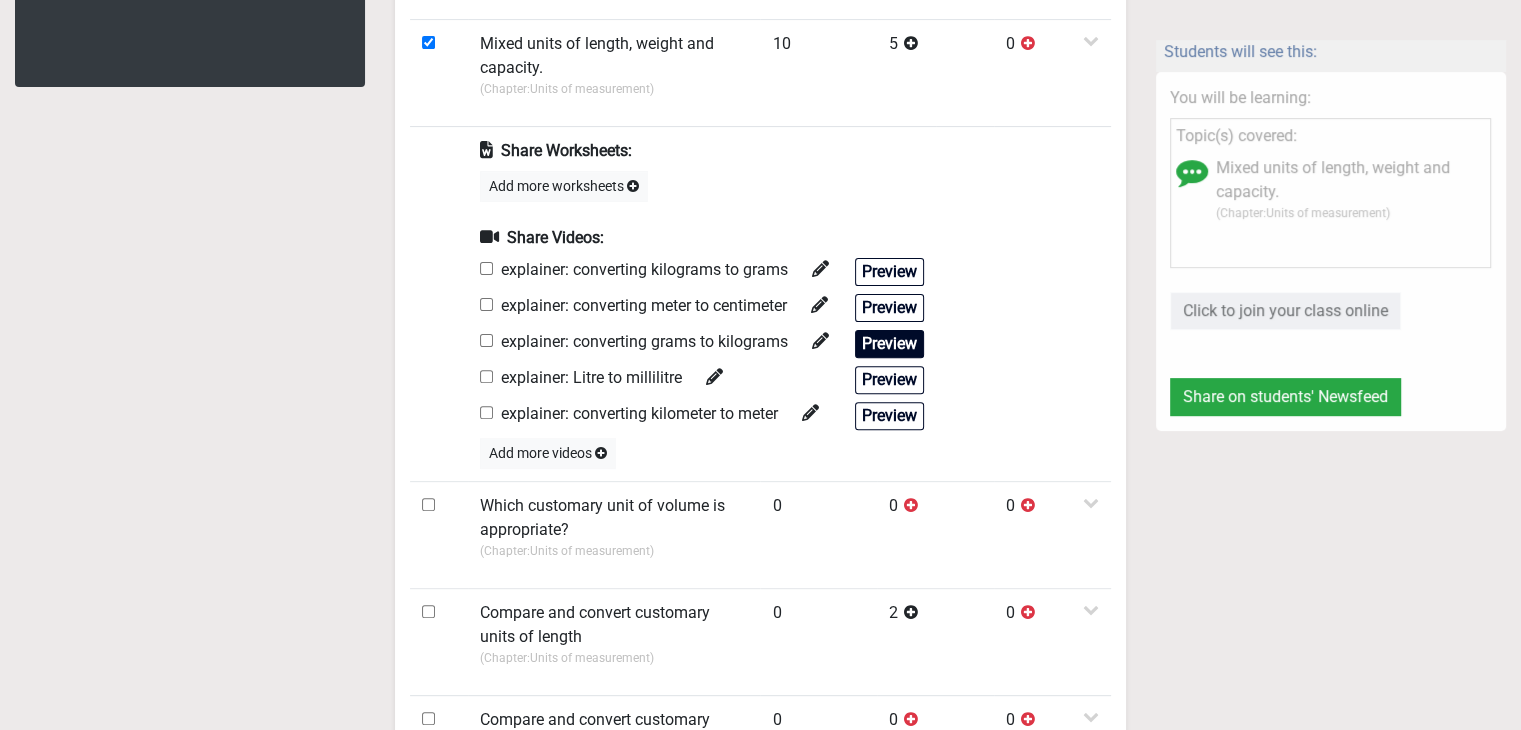 click on "Preview" at bounding box center (889, 344) 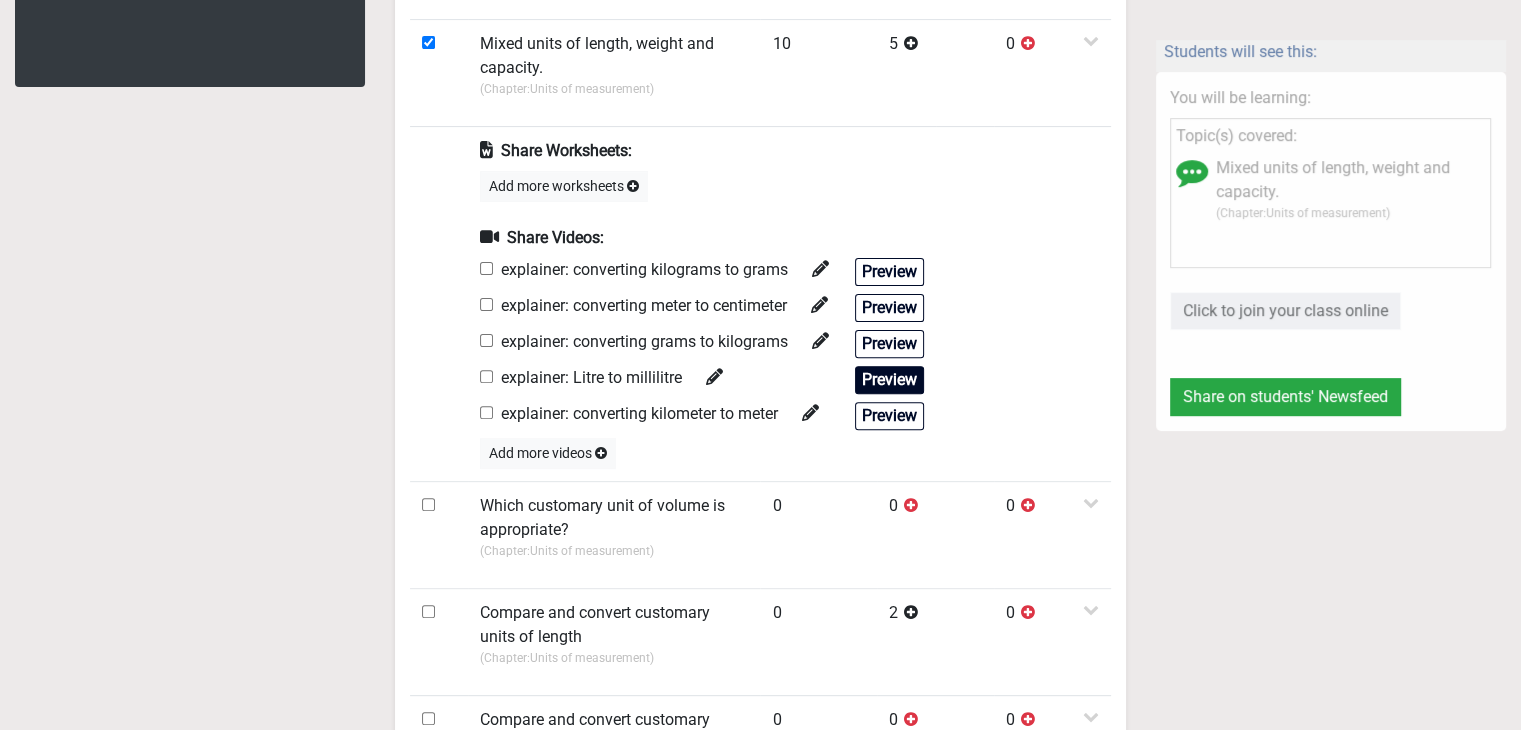 click on "Preview" at bounding box center [889, 380] 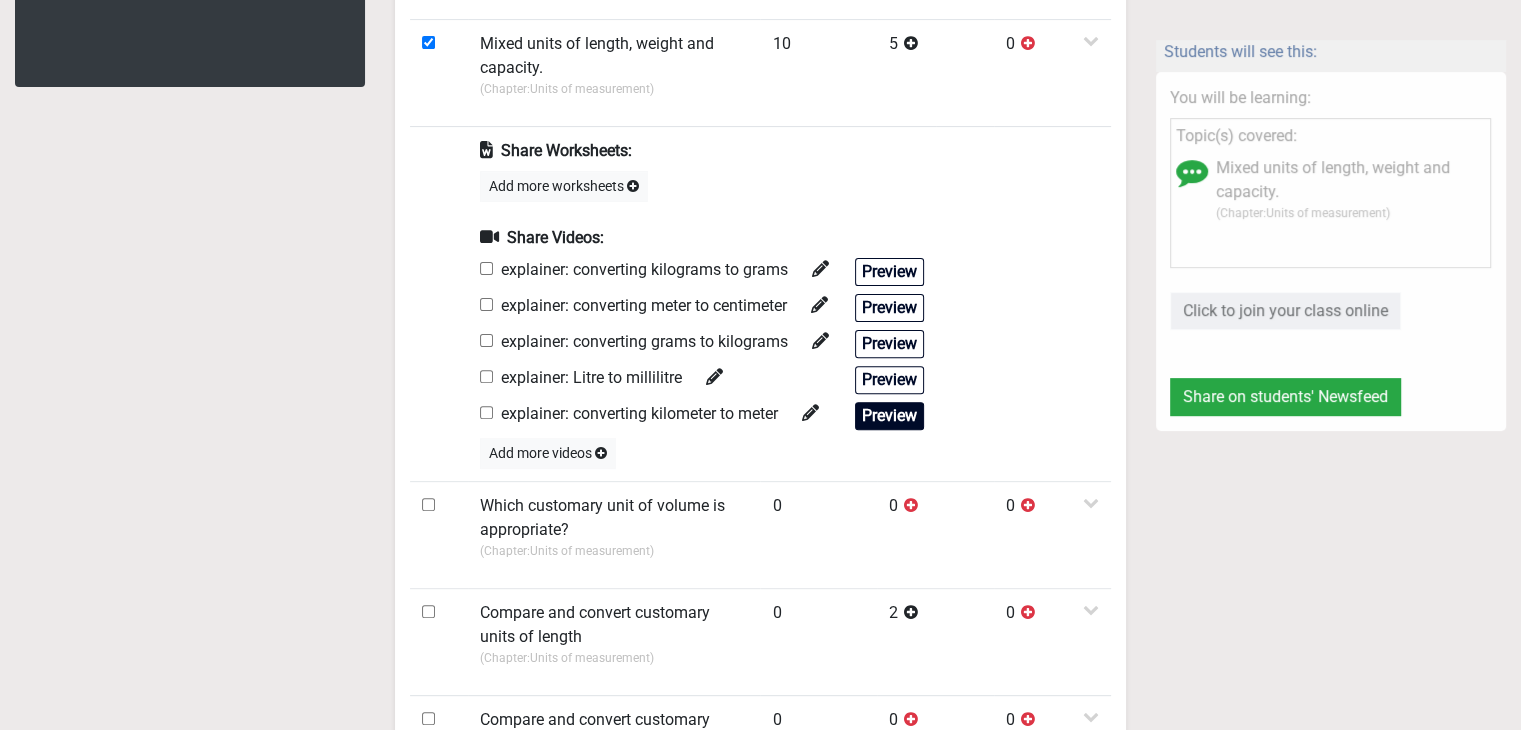 click on "Preview" at bounding box center [889, 416] 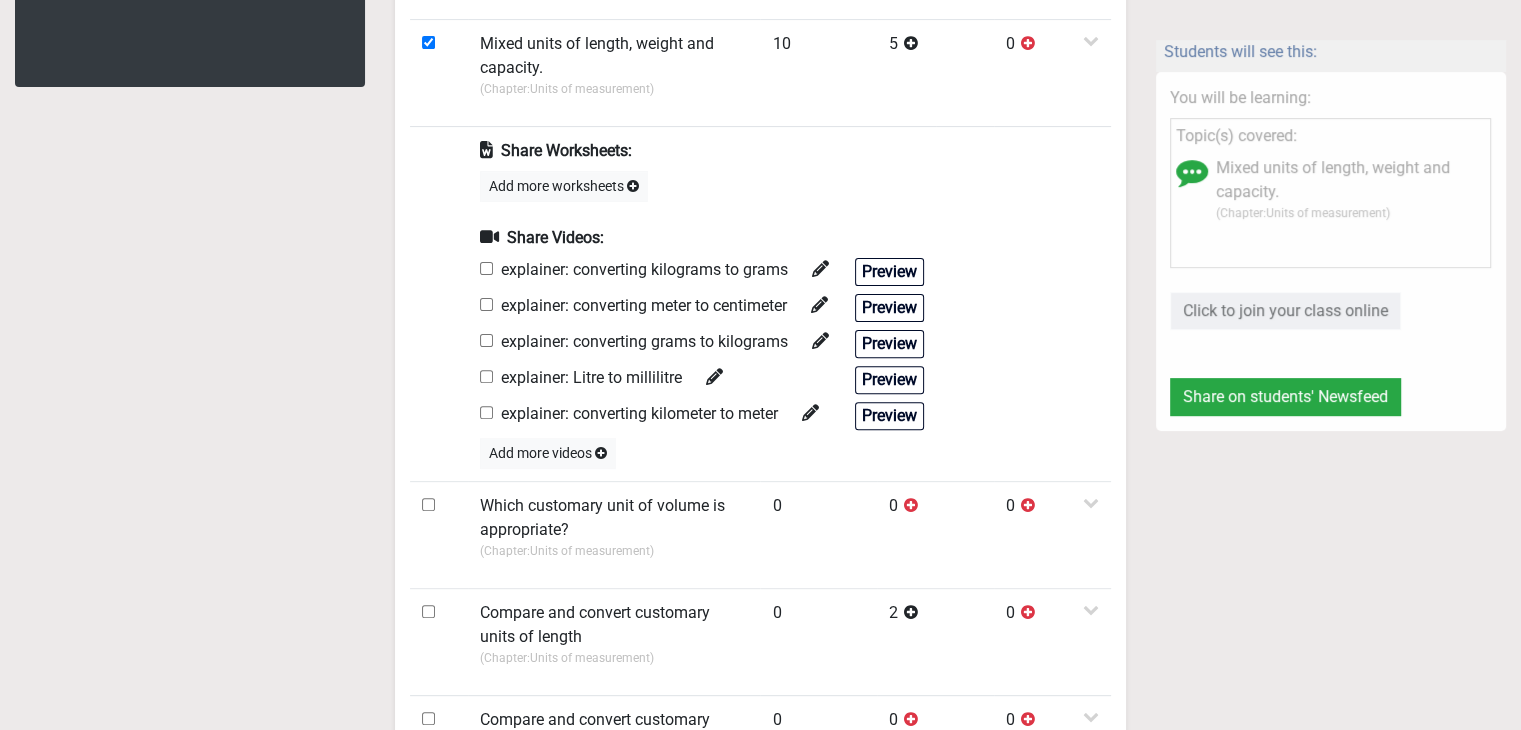 click at bounding box center [486, 268] 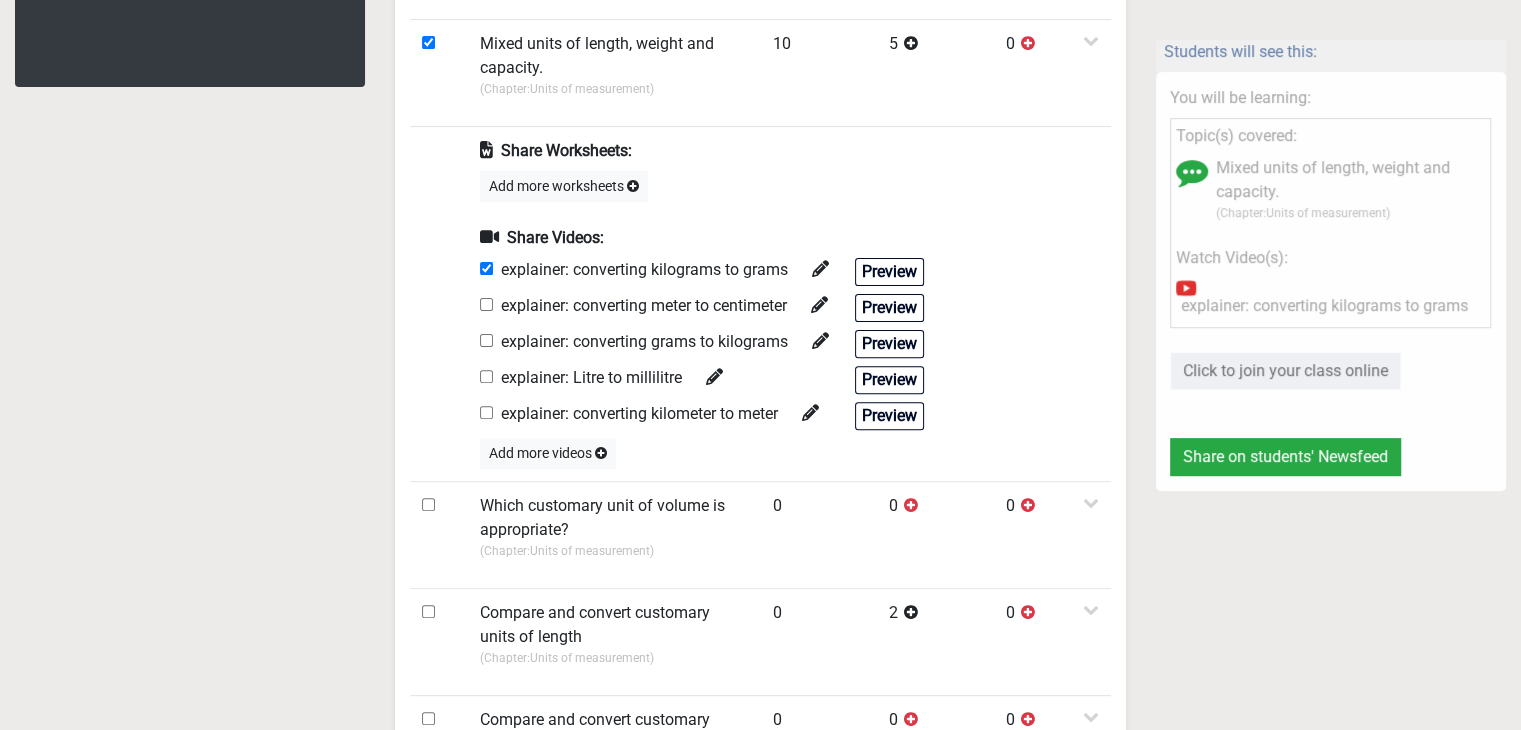 click at bounding box center (486, 304) 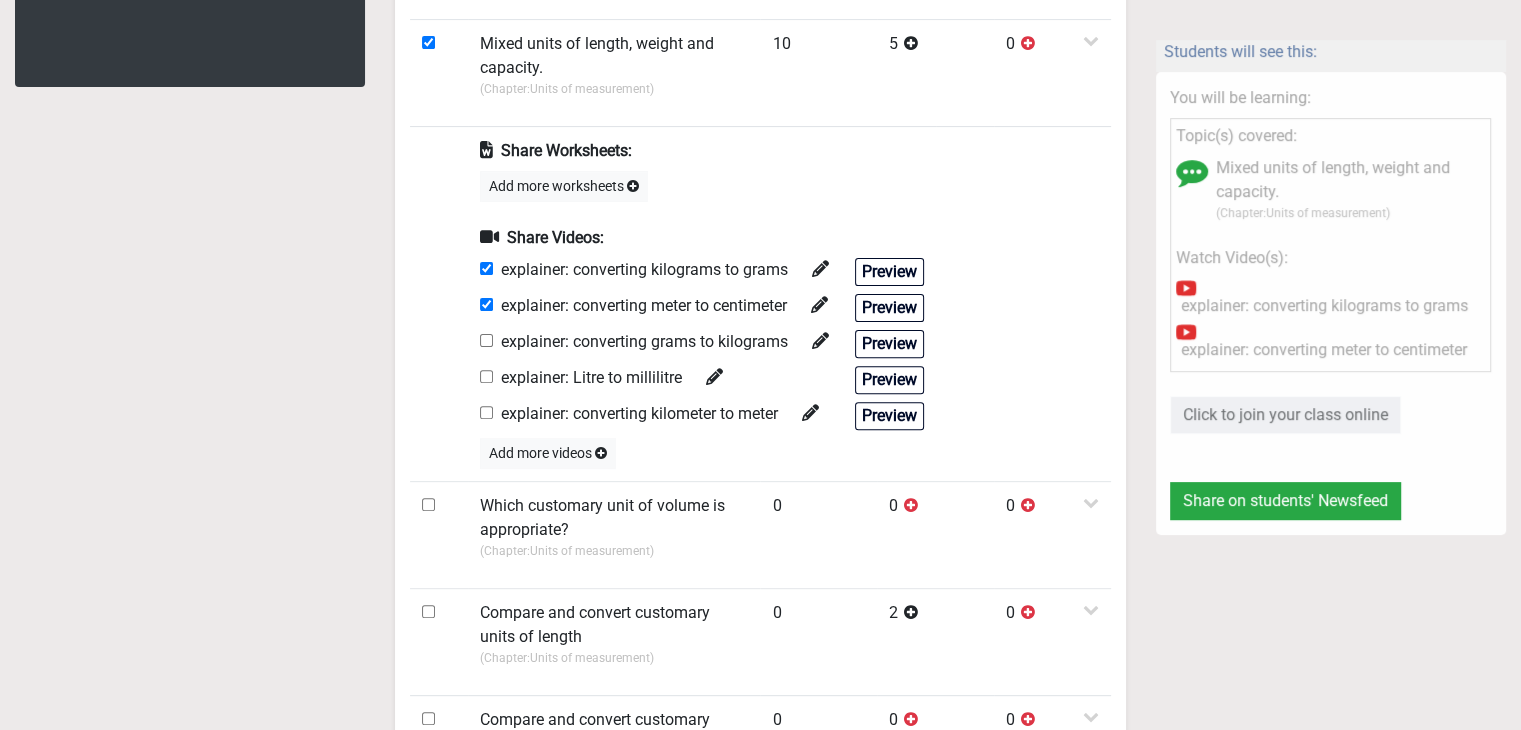 click at bounding box center [486, 340] 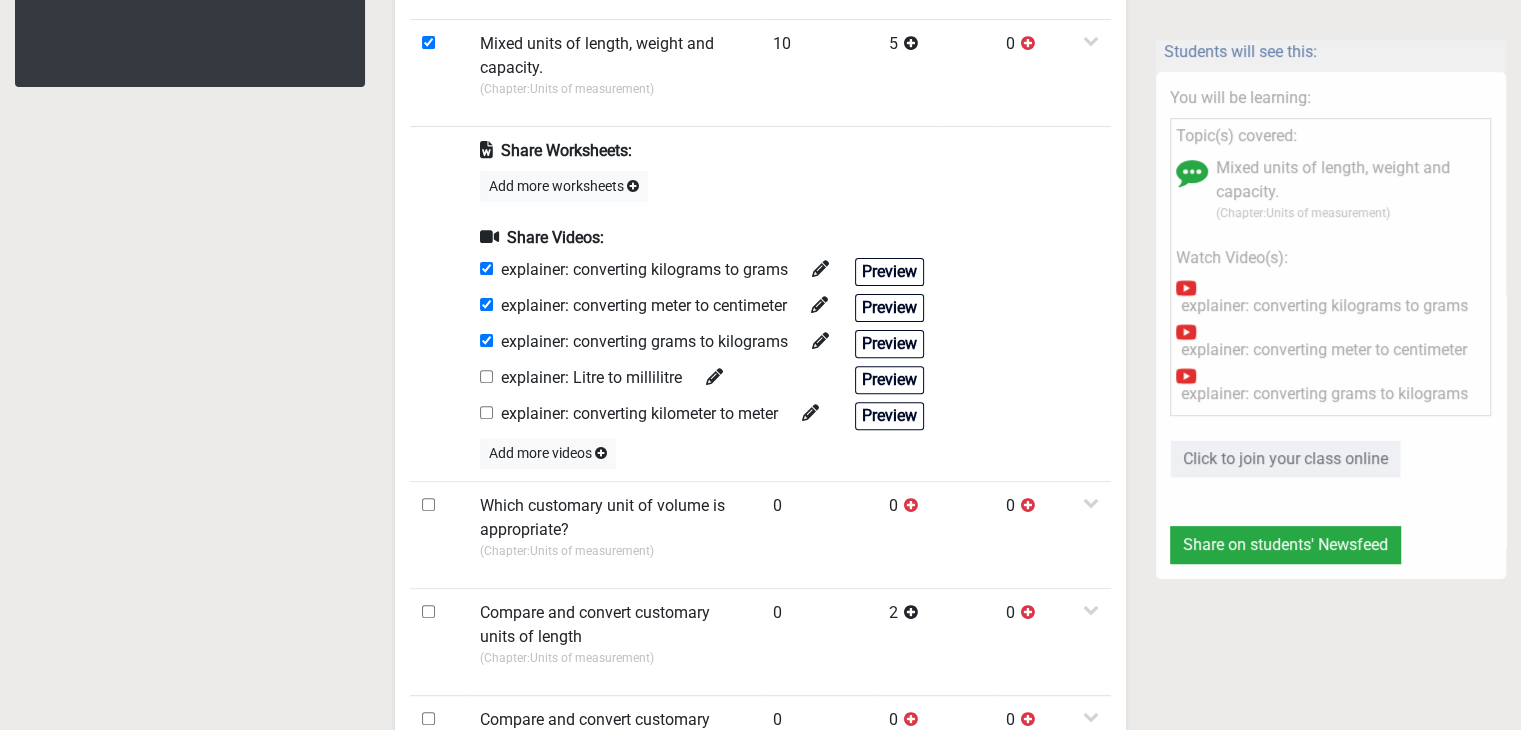 click at bounding box center (486, 376) 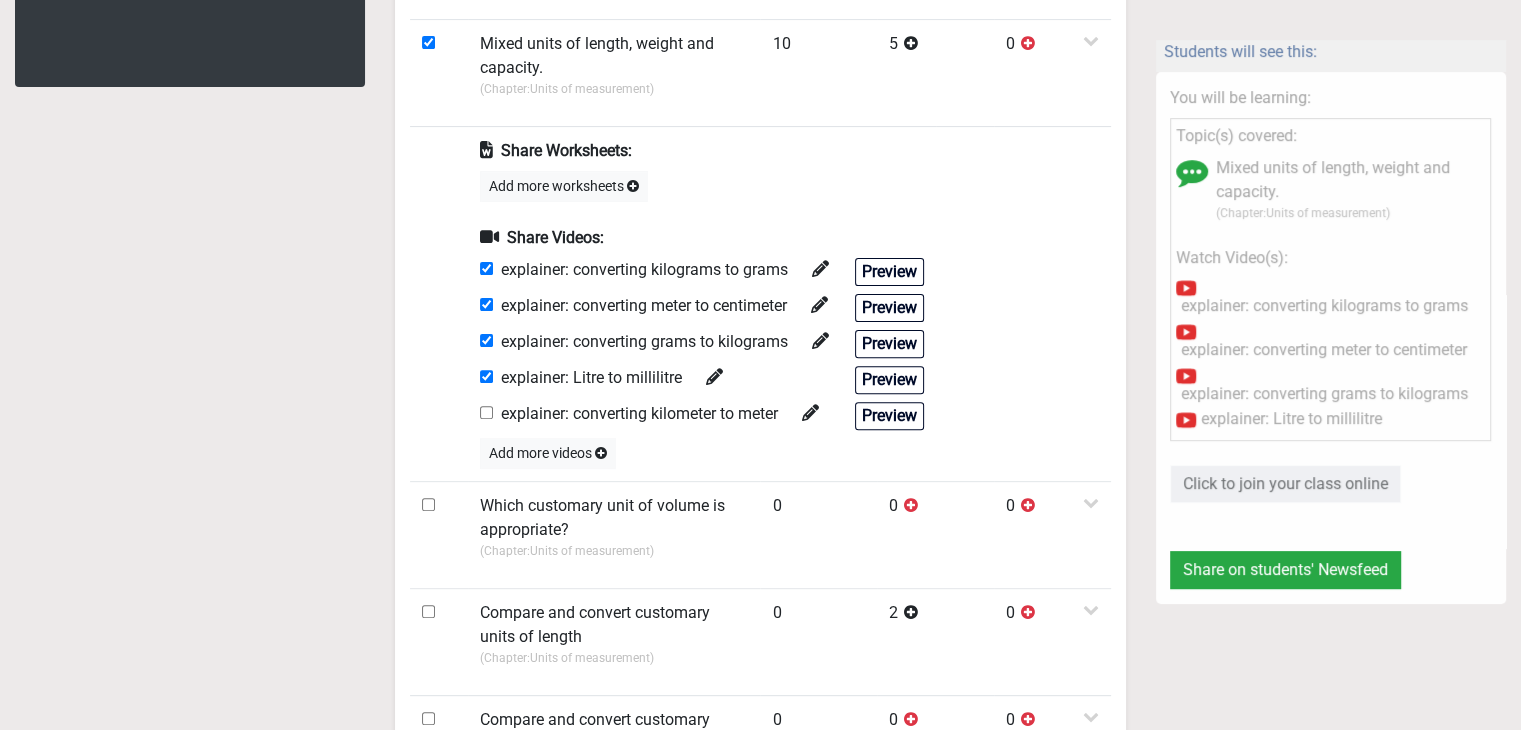 click on "explainer: converting kilometer to meter" at bounding box center (649, 416) 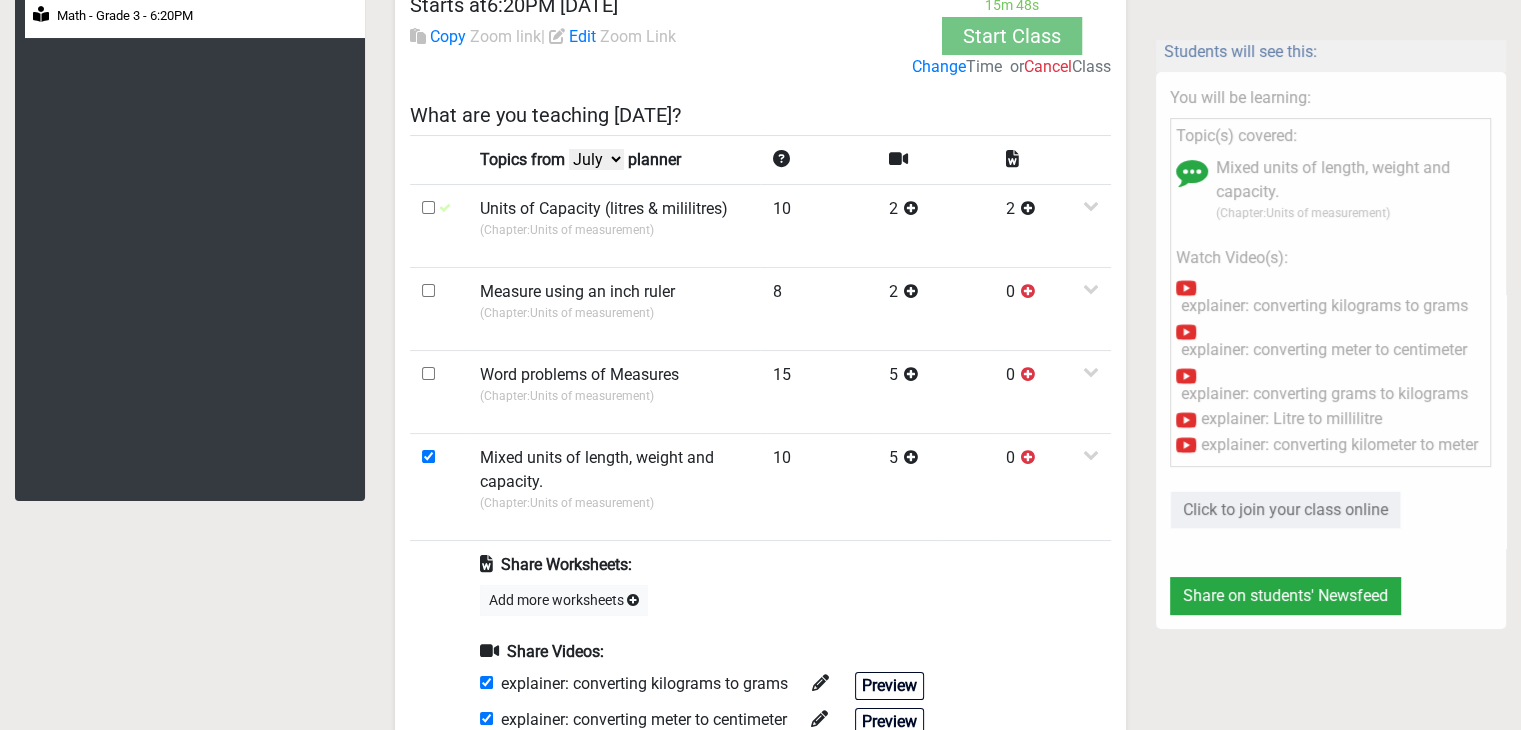 scroll, scrollTop: 0, scrollLeft: 0, axis: both 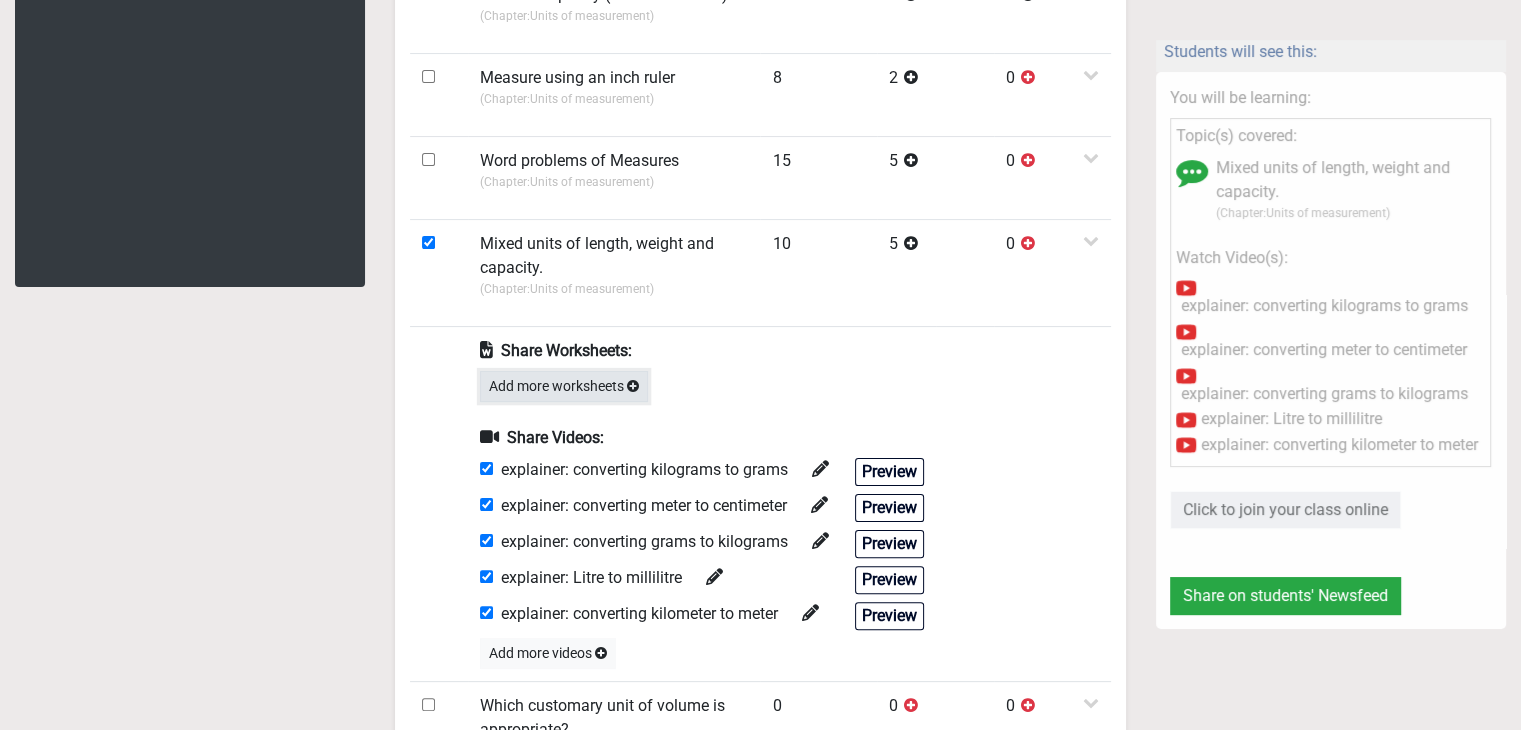 click on "Add more worksheets" at bounding box center [564, 386] 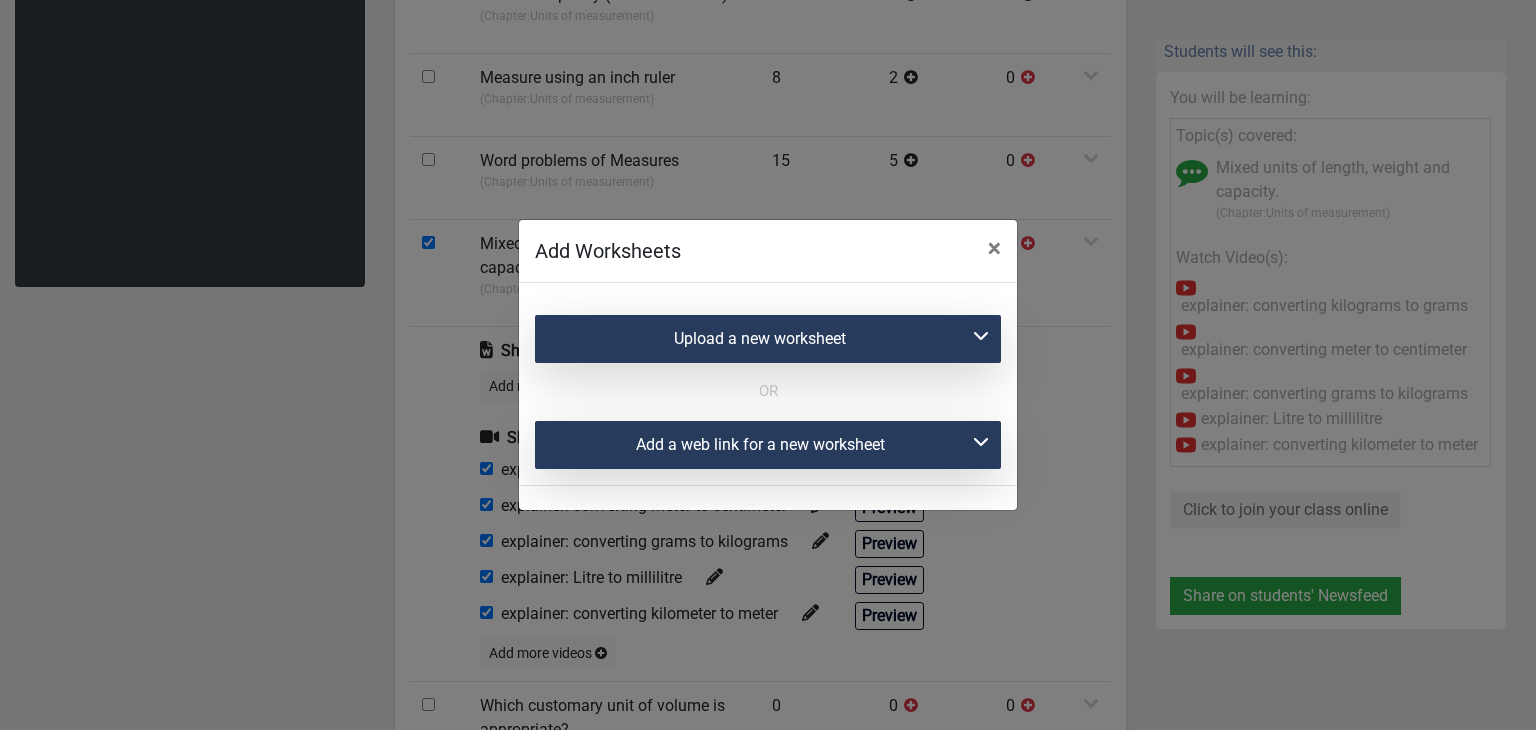 click on "Add a web link for a new worksheet" at bounding box center (768, 445) 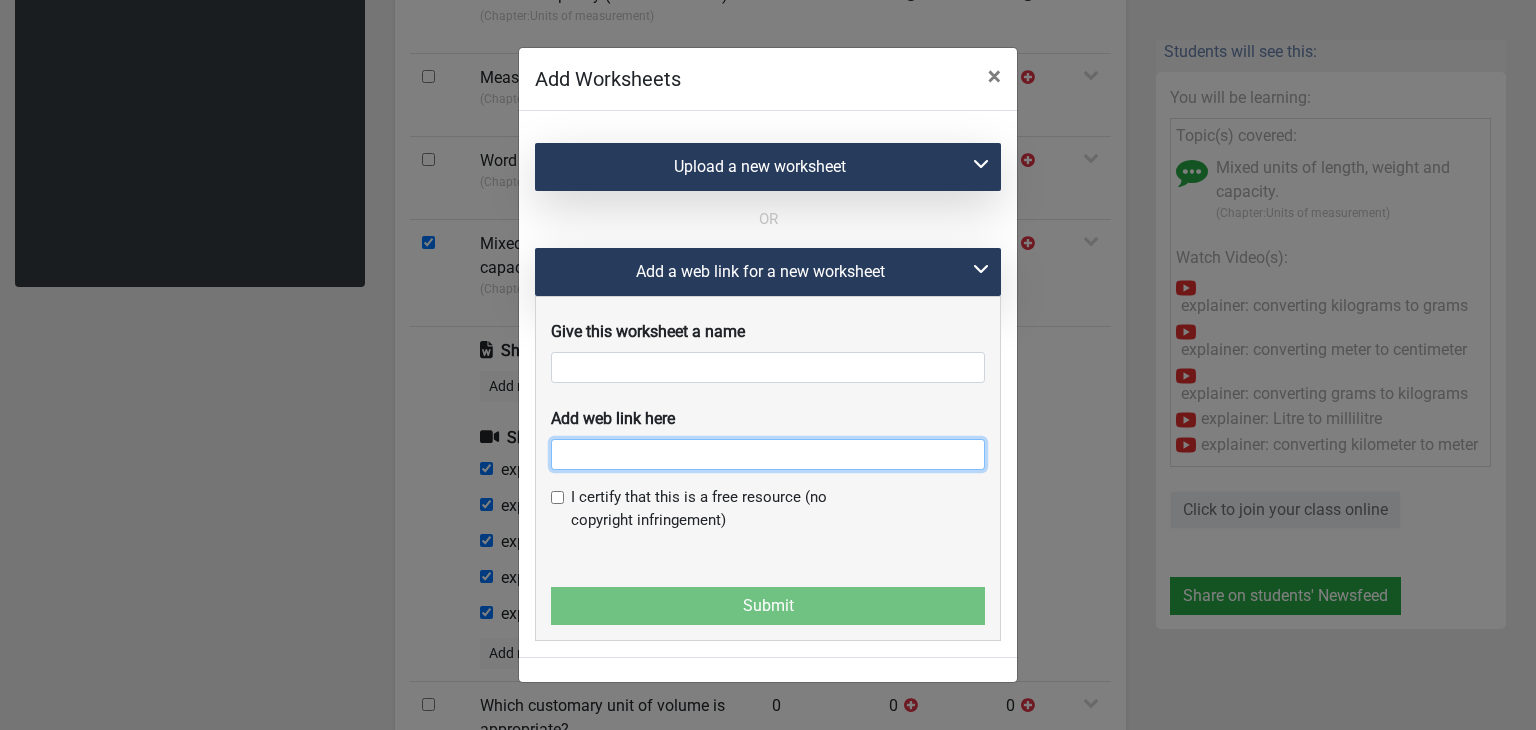 click at bounding box center (768, 454) 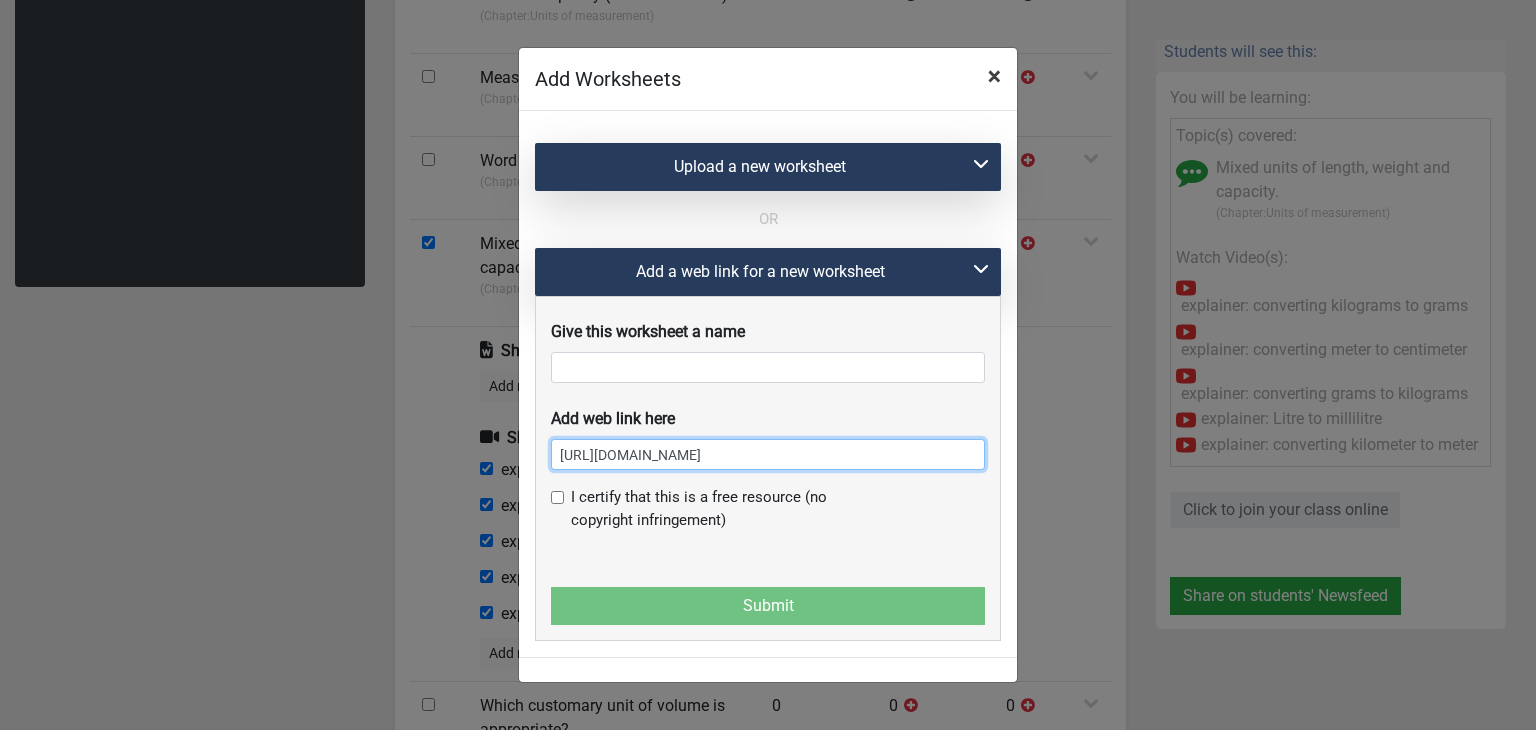 type on "https://www.liveworksheets.com/worksheet/en/math/2151713" 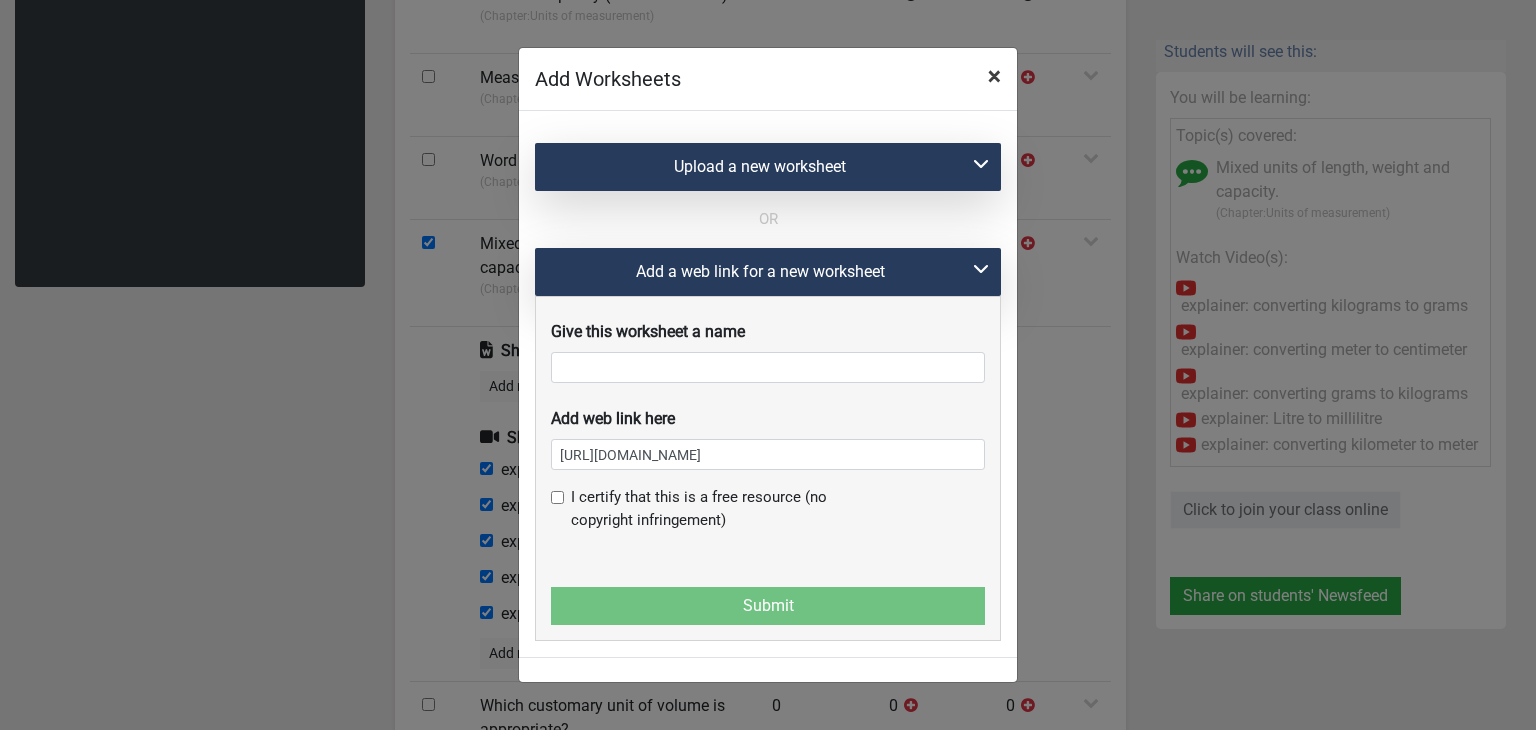 click on "×" at bounding box center (994, 76) 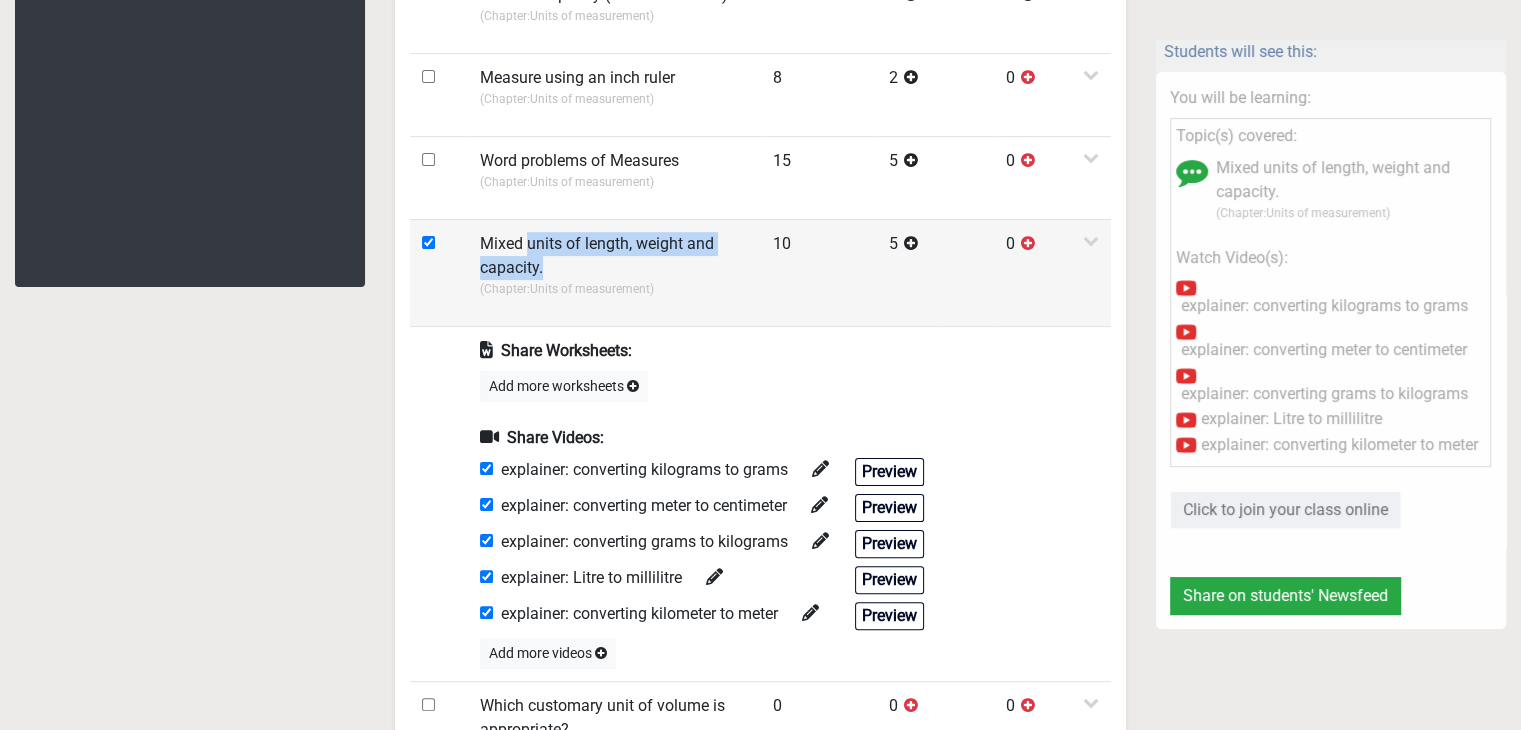 drag, startPoint x: 529, startPoint y: 245, endPoint x: 556, endPoint y: 268, distance: 35.468296 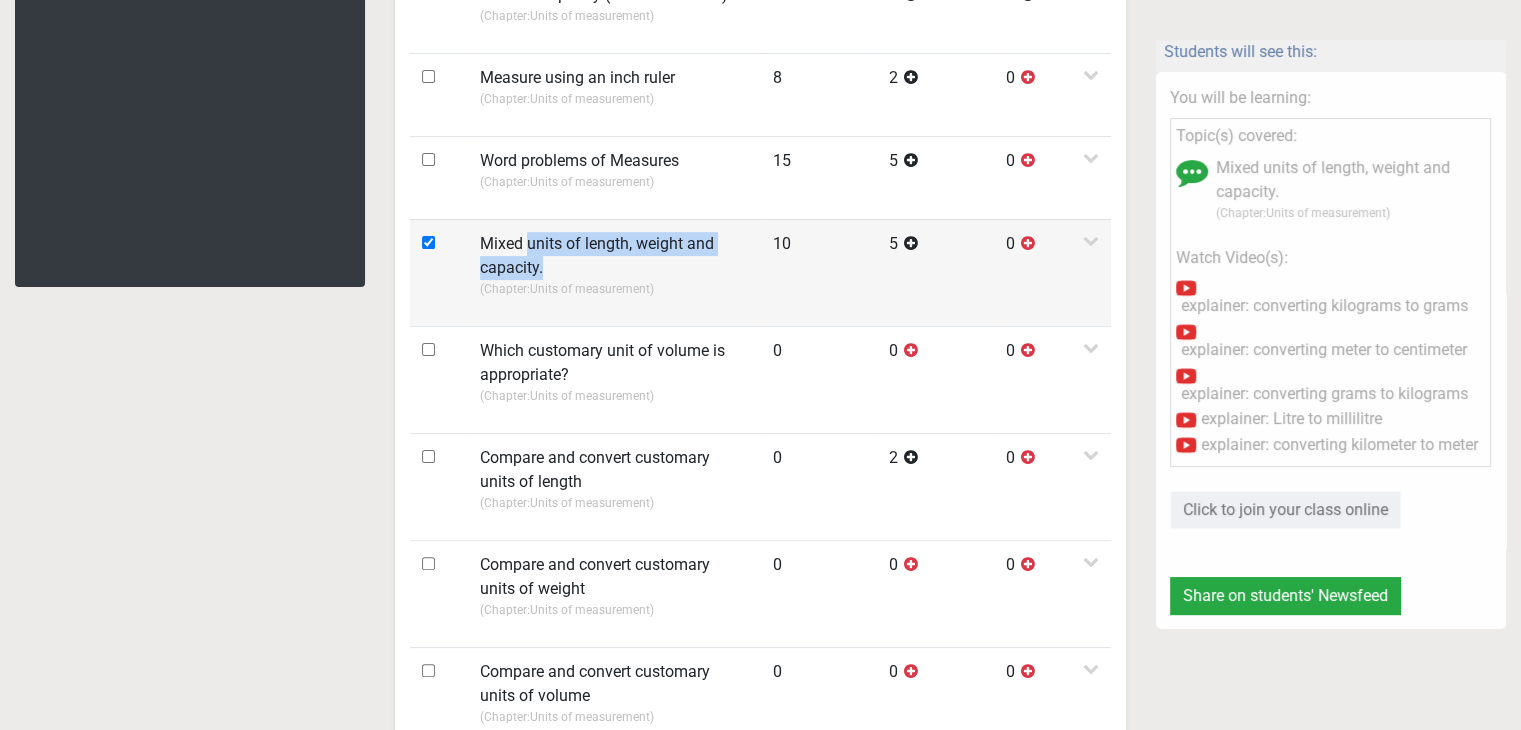 click on "Mixed units of length, weight and capacity." at bounding box center (614, 256) 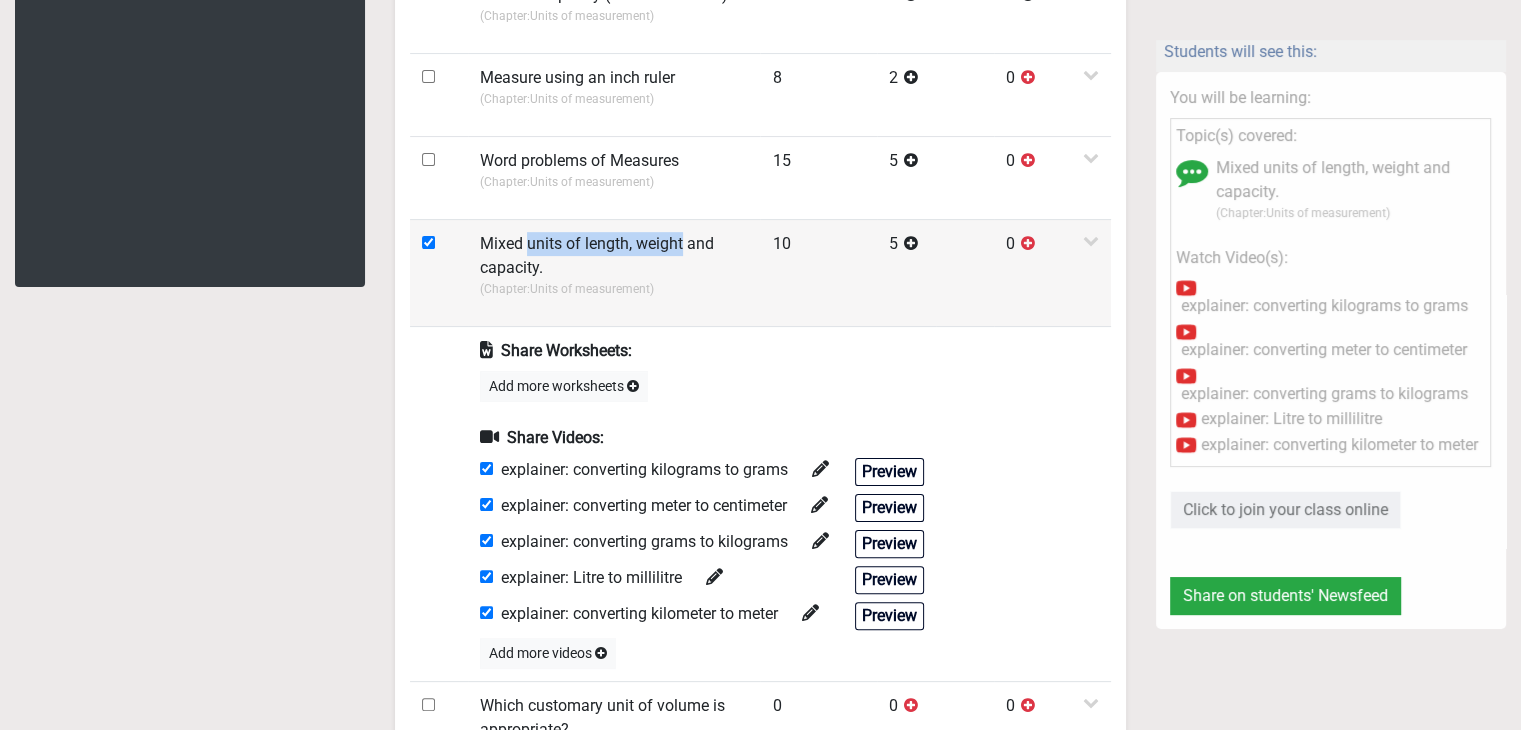 drag, startPoint x: 526, startPoint y: 241, endPoint x: 685, endPoint y: 245, distance: 159.05031 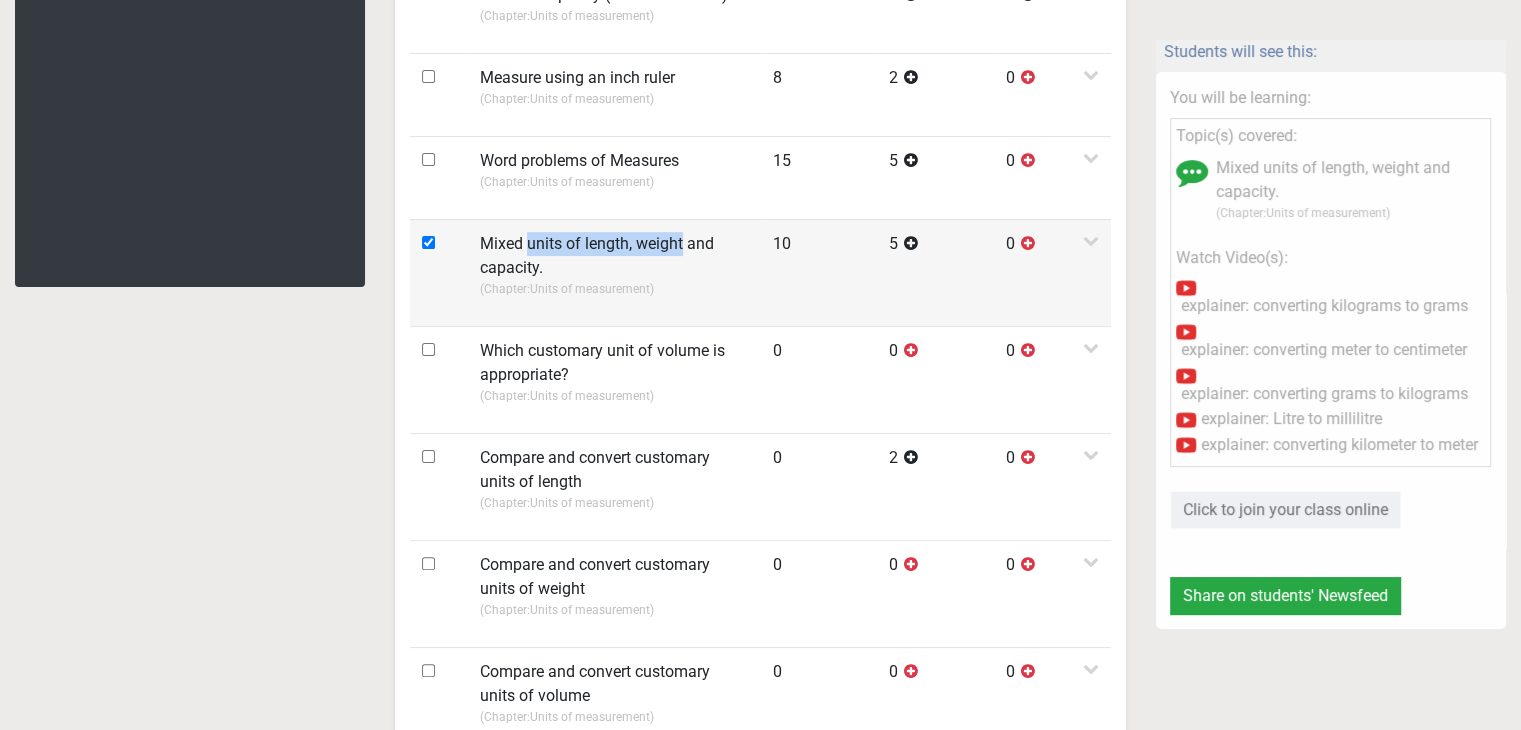click on "Mixed units of length, weight and capacity." at bounding box center [614, 256] 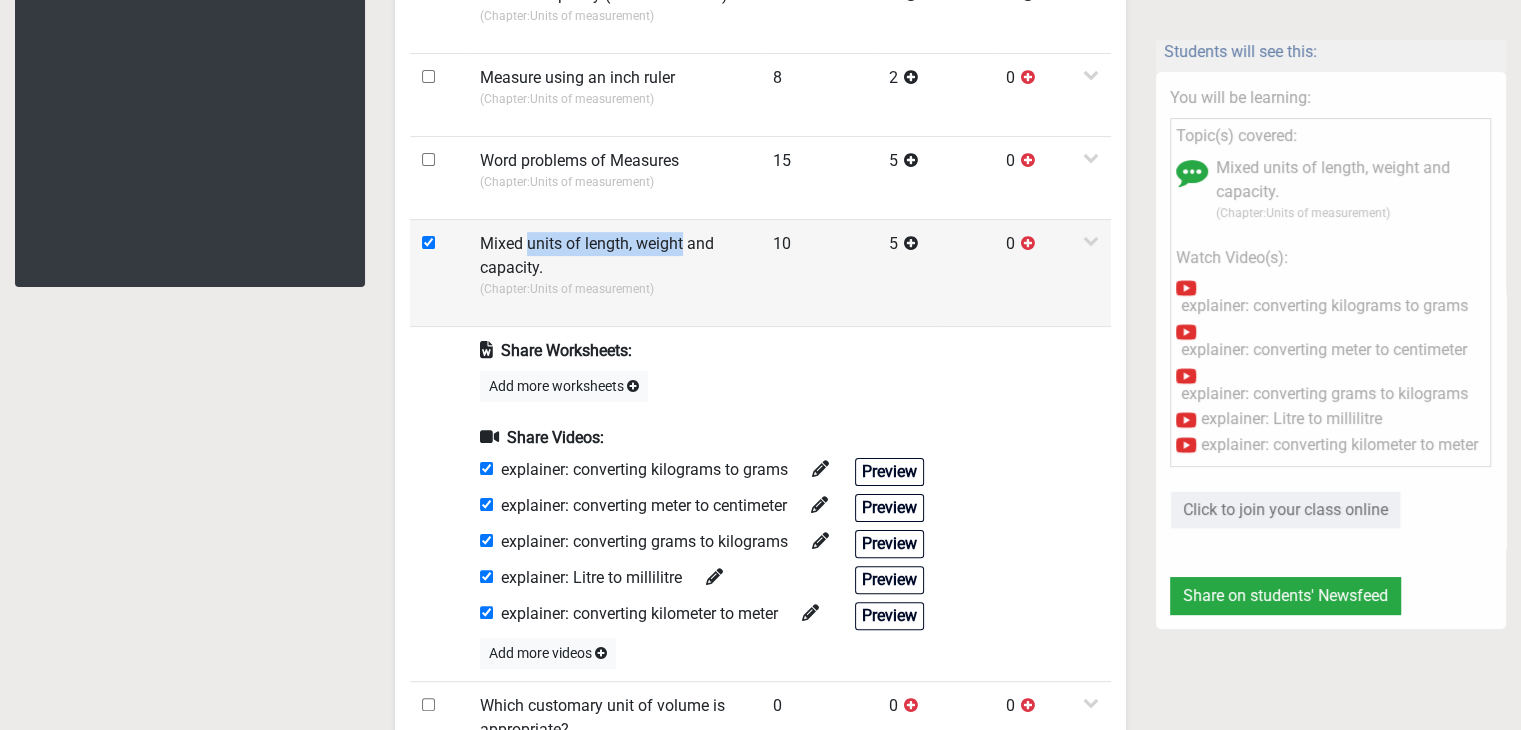 click on "Mixed units of length, weight and capacity." at bounding box center [614, 256] 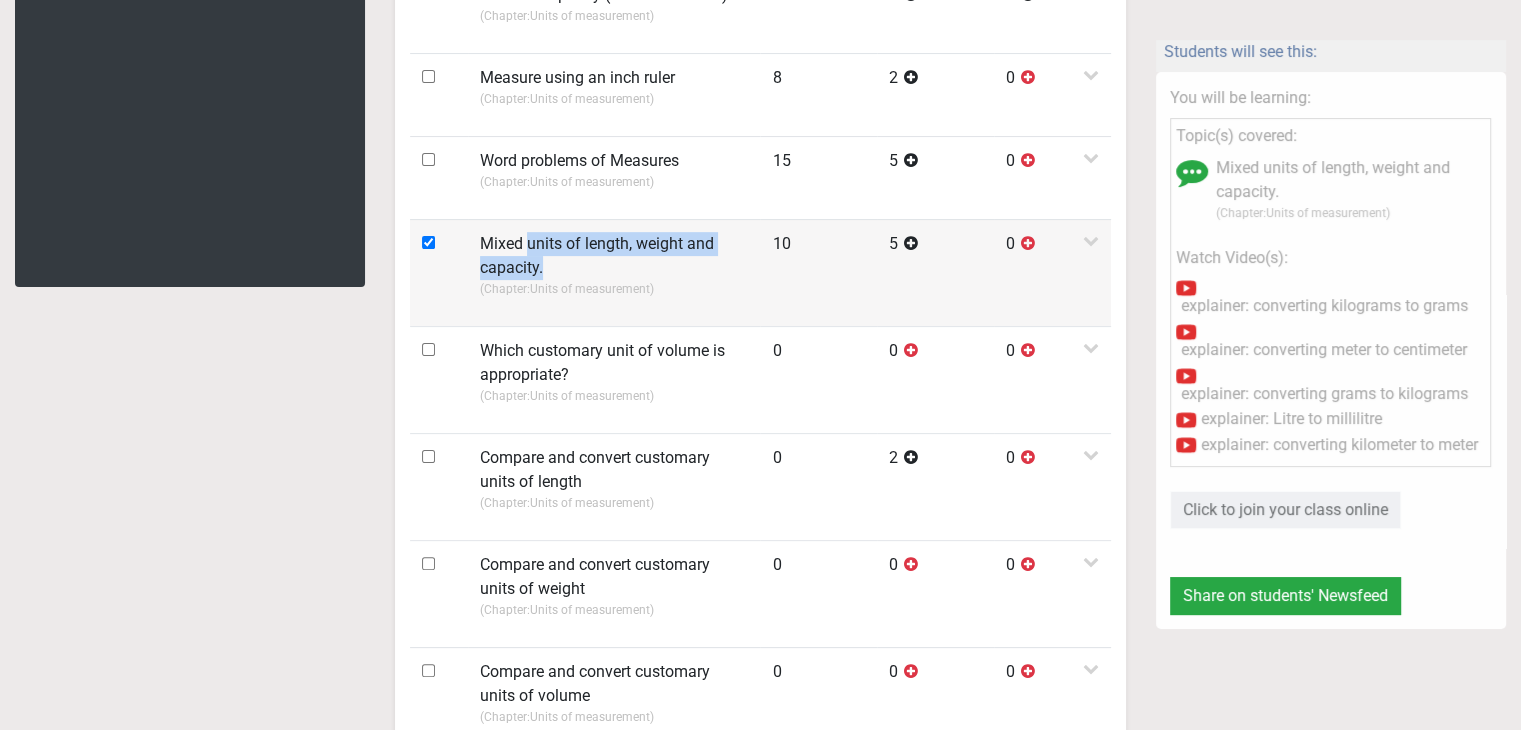 drag, startPoint x: 527, startPoint y: 240, endPoint x: 544, endPoint y: 261, distance: 27.018513 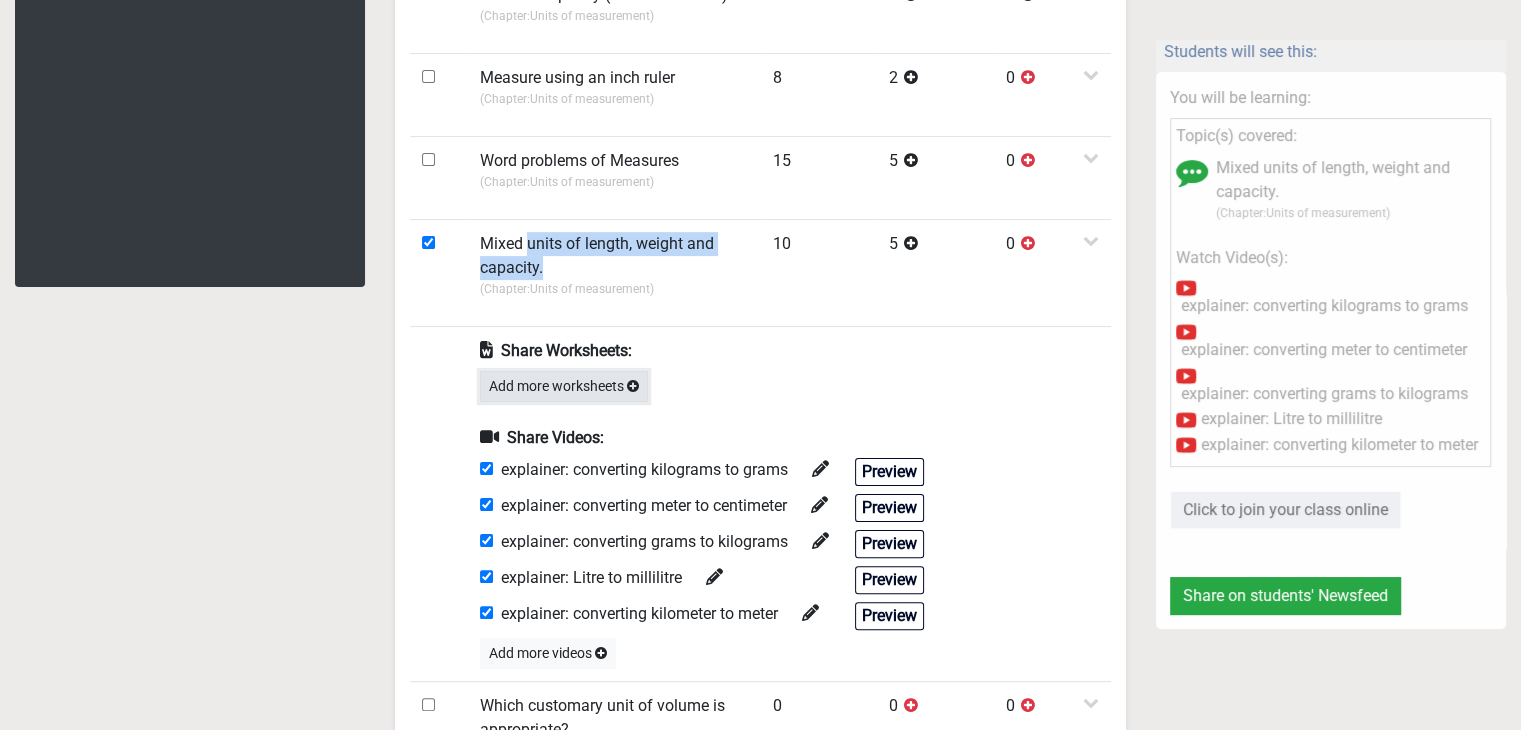 click on "Add more worksheets" at bounding box center (564, 386) 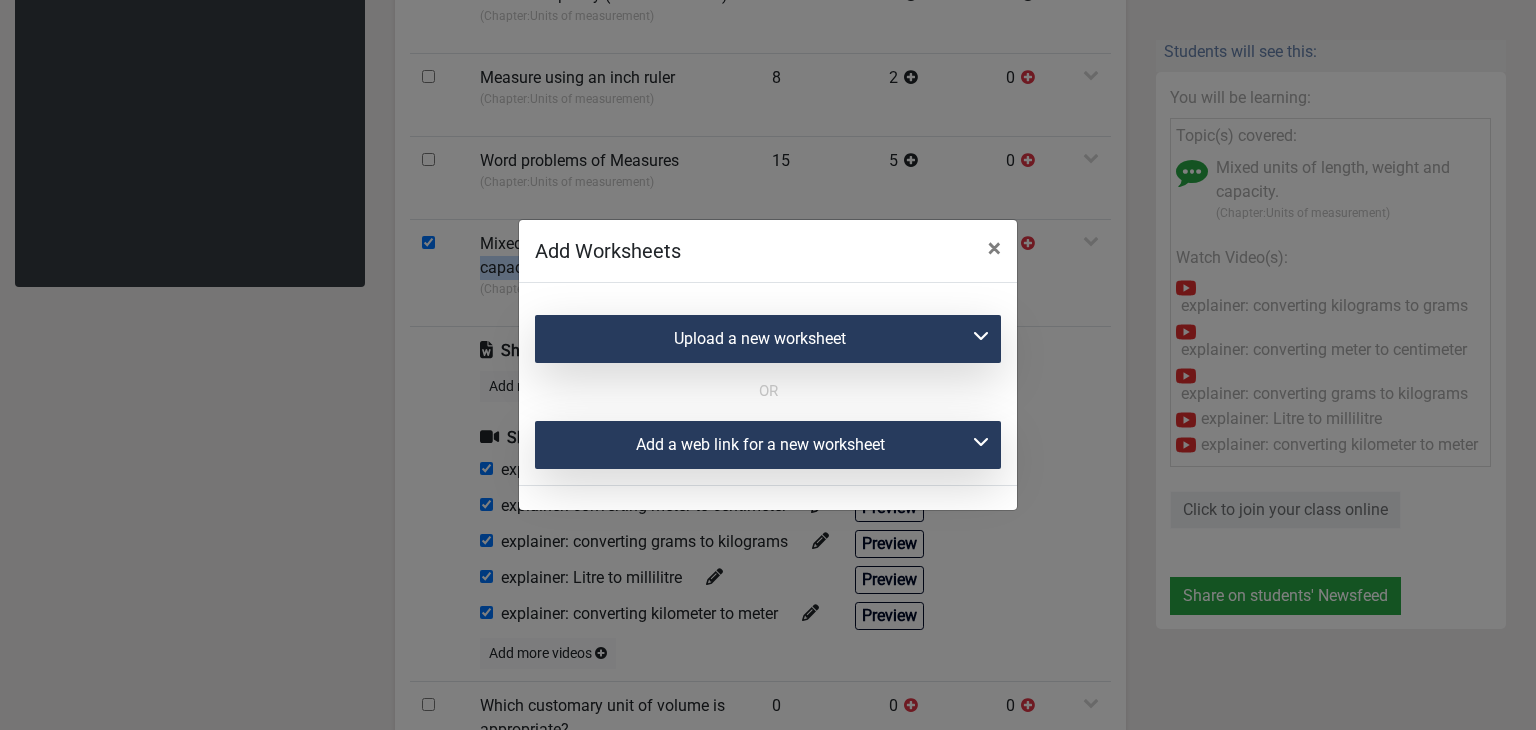 click on "Add a web link for a new worksheet" at bounding box center (768, 445) 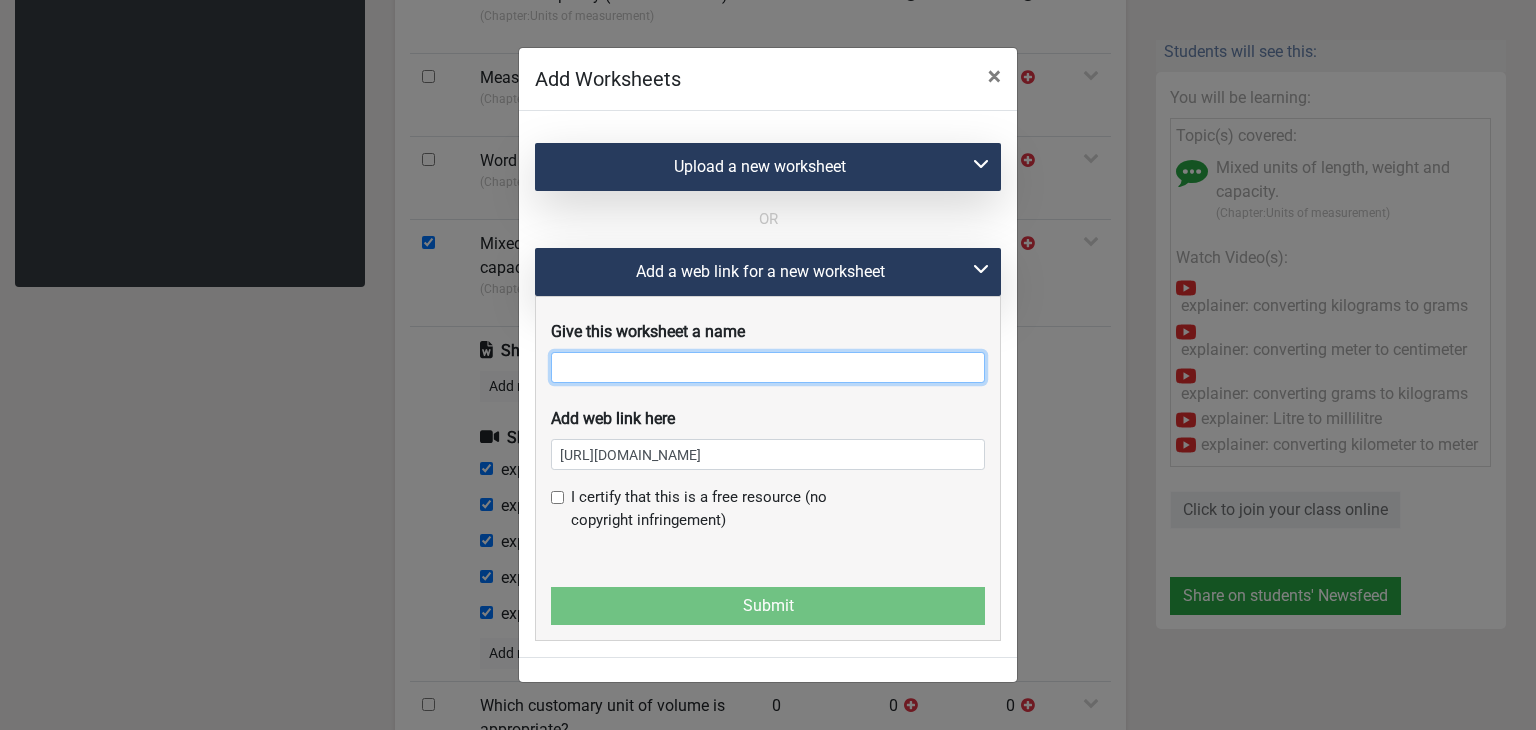 click at bounding box center (768, 367) 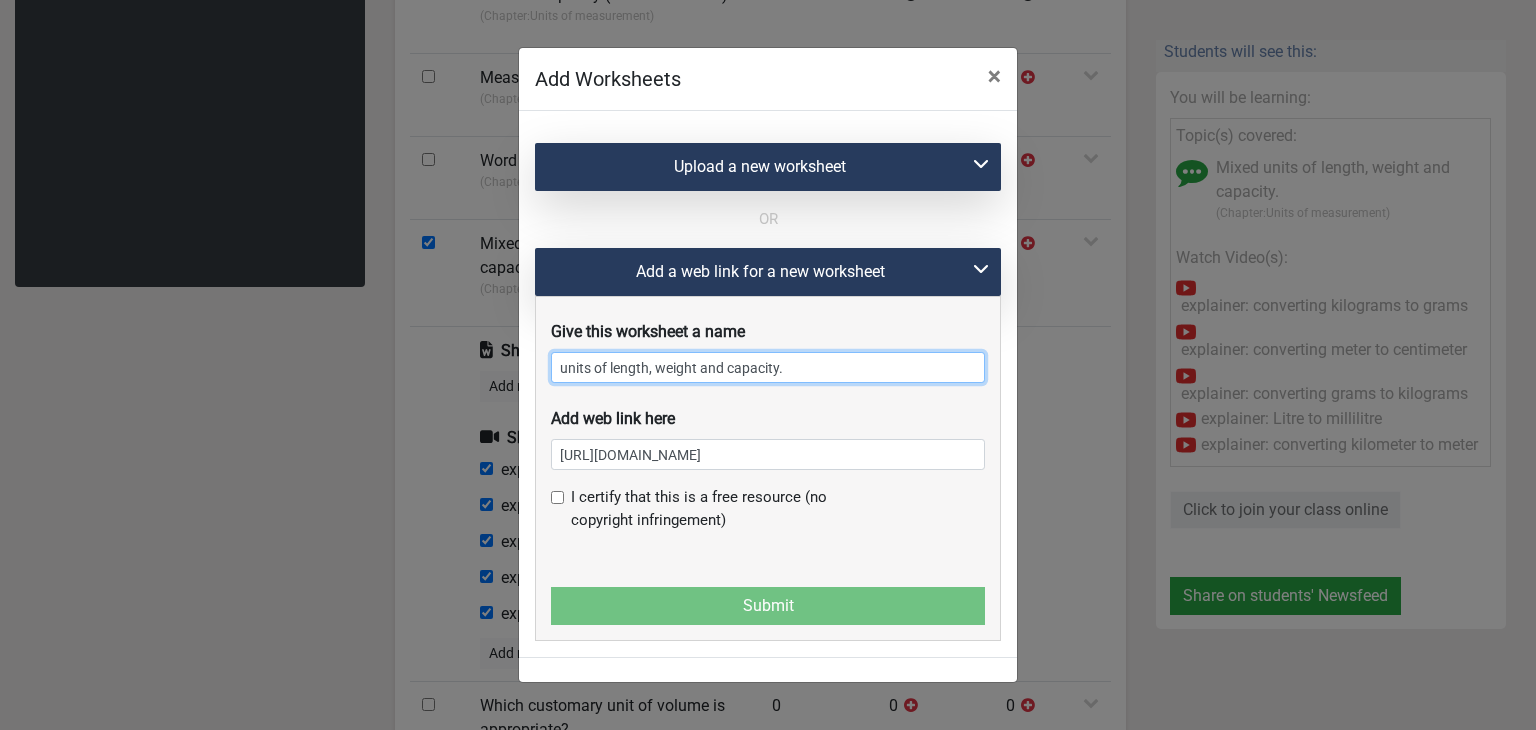 type on "units of length, weight and capacity." 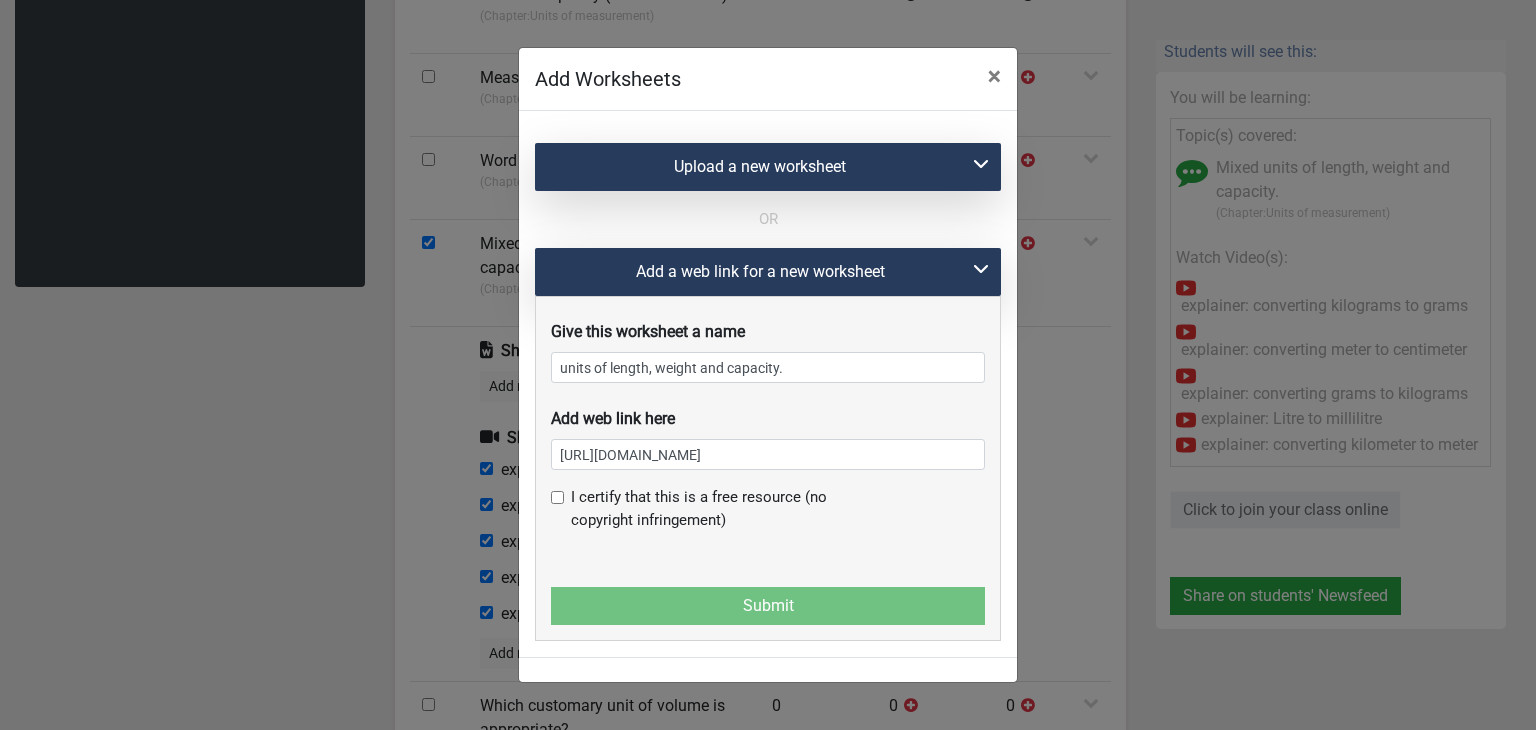 click at bounding box center (557, 497) 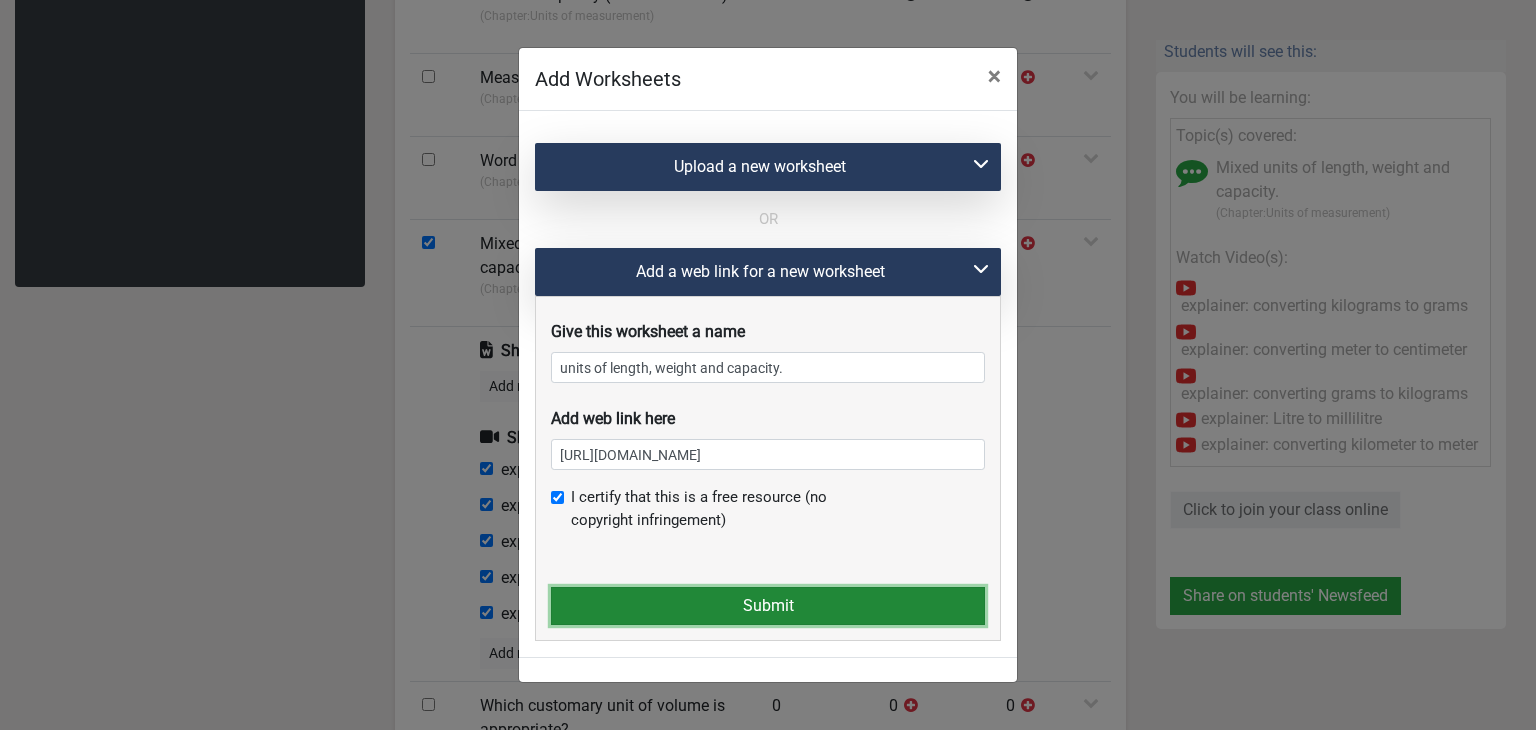 click on "Submit" at bounding box center [768, 606] 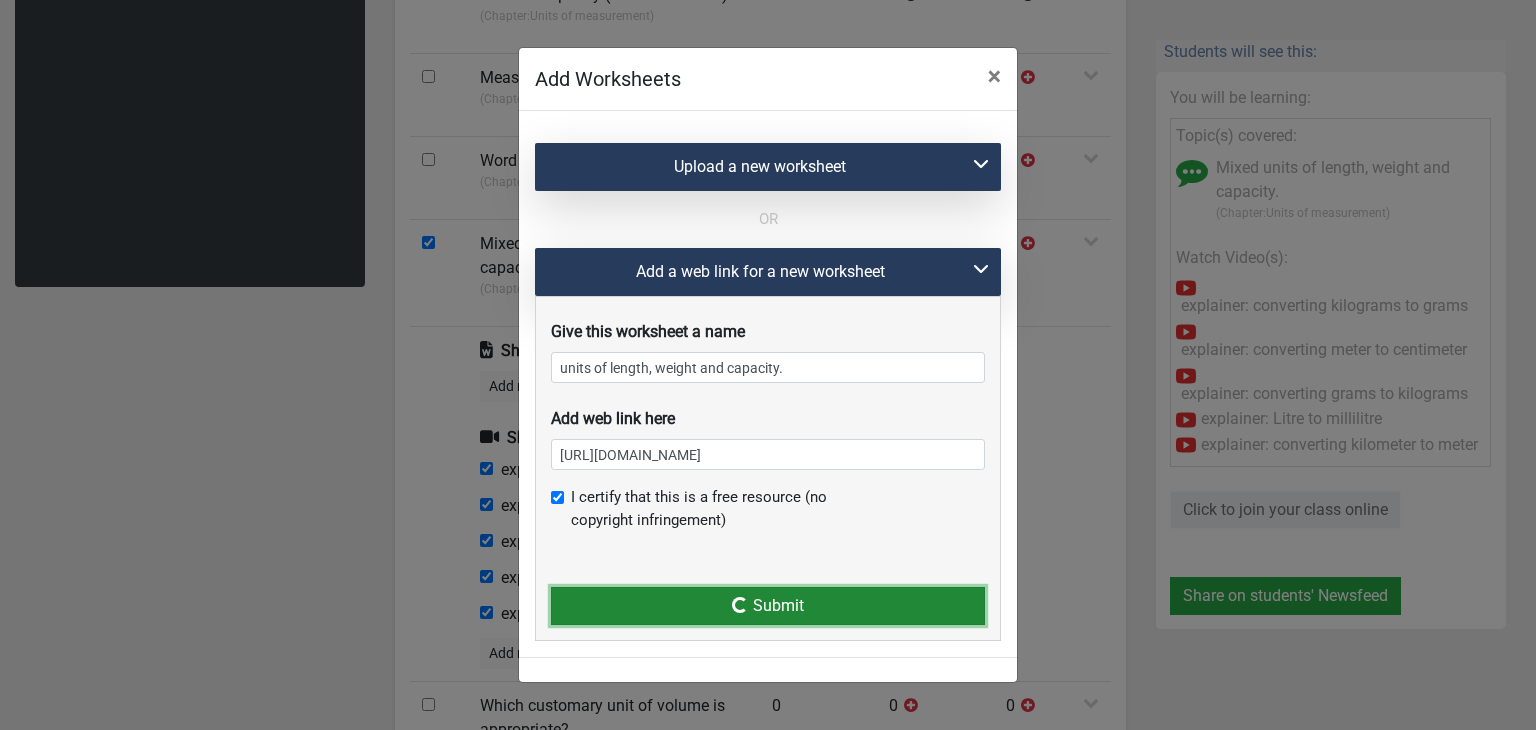 type 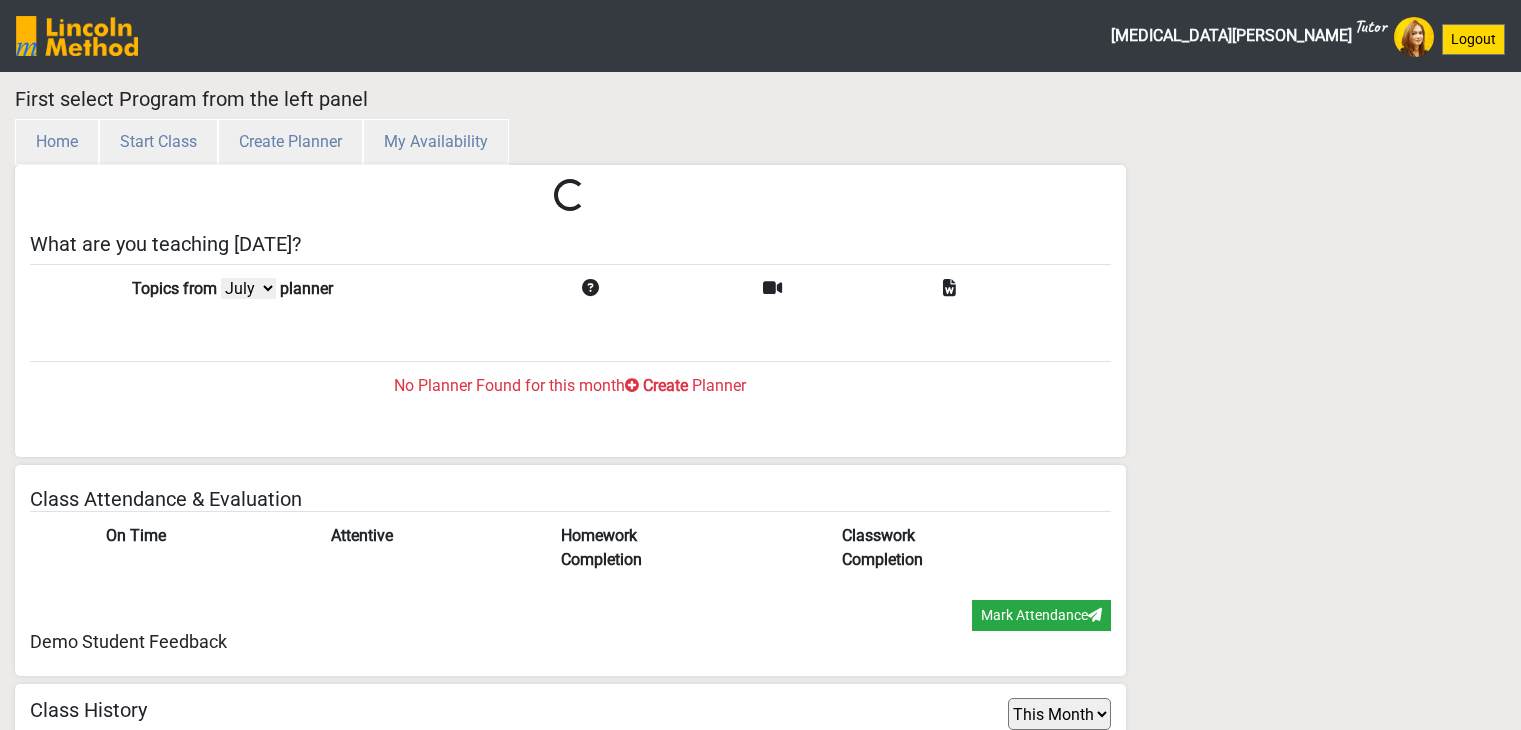 select on "month" 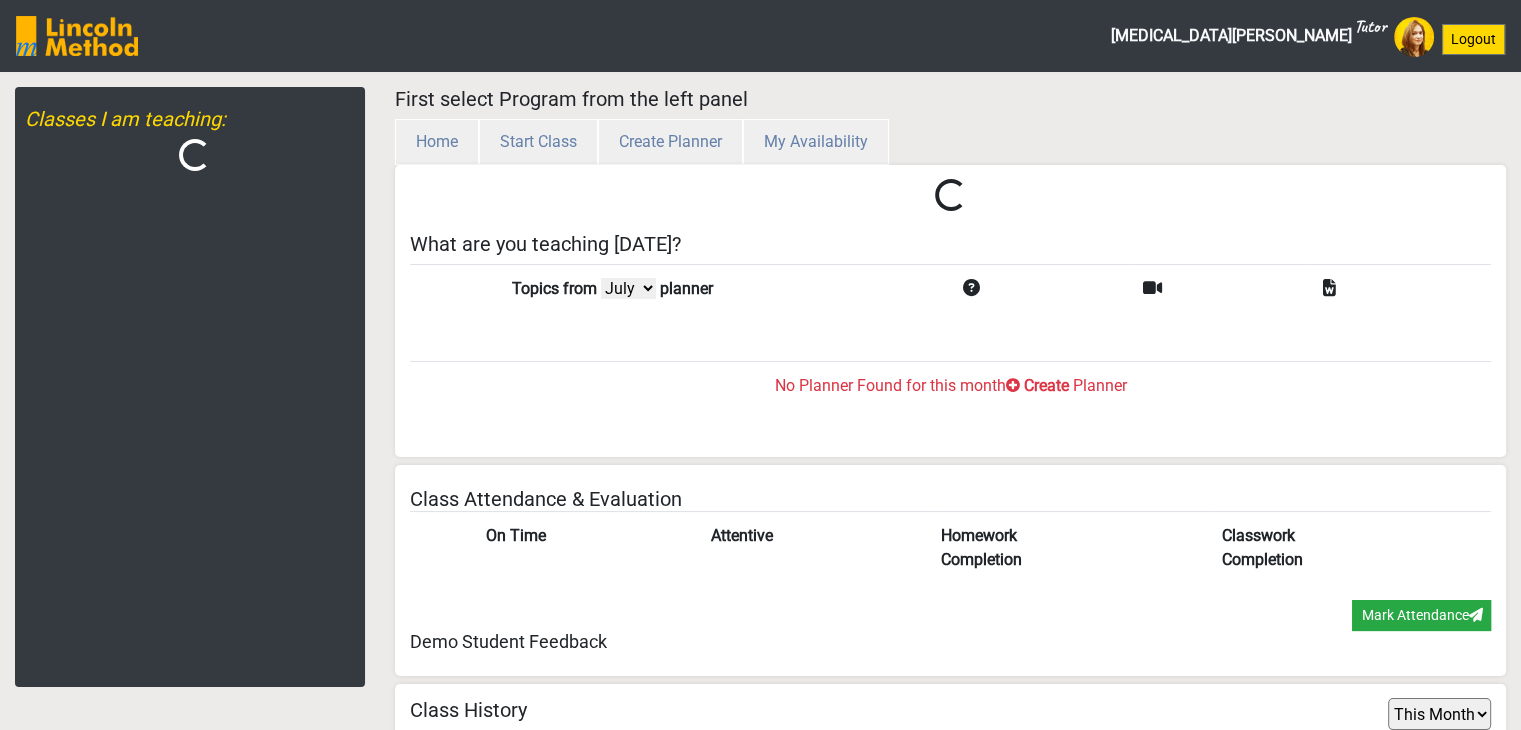 scroll, scrollTop: 65, scrollLeft: 0, axis: vertical 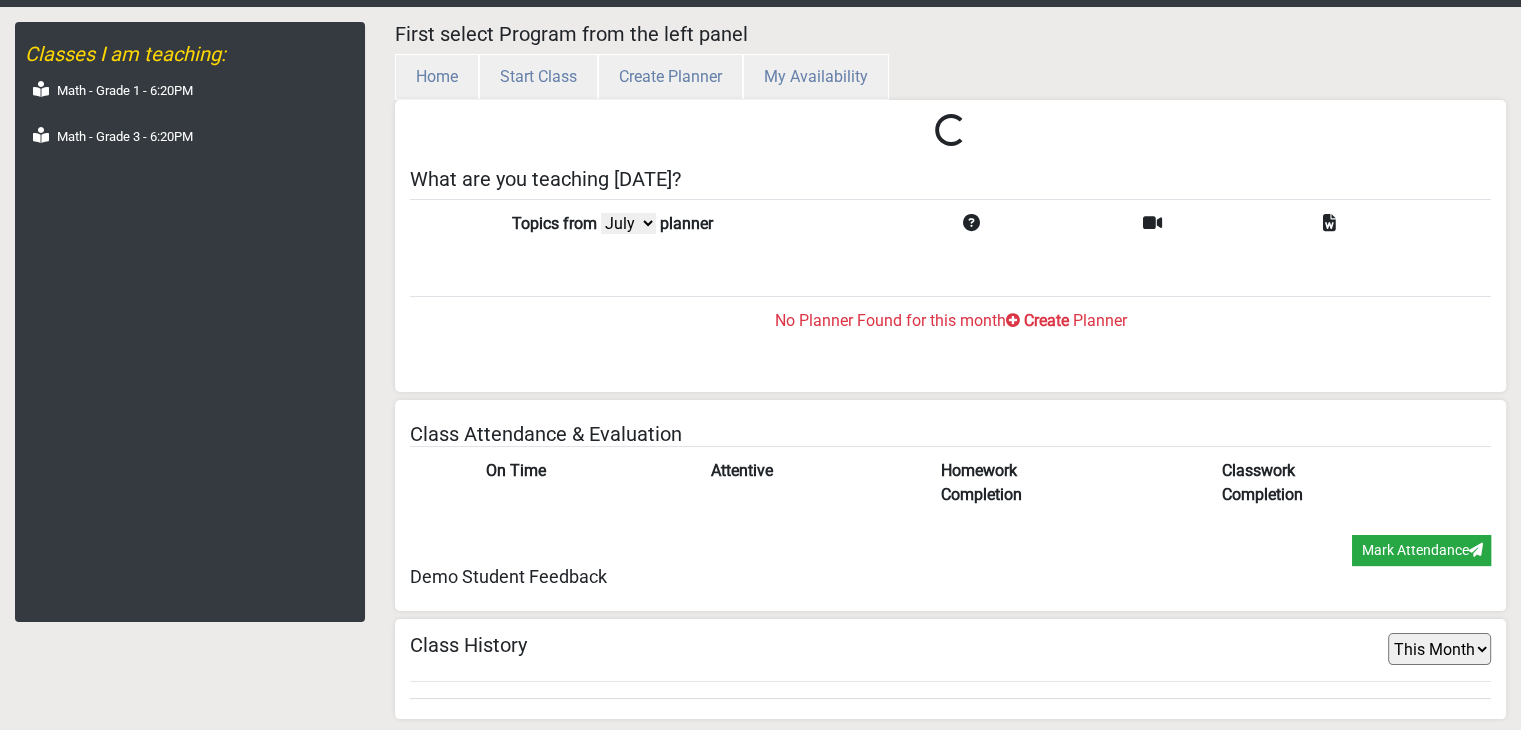 click on "Math - Grade 3 - 6:20PM" at bounding box center [195, 139] 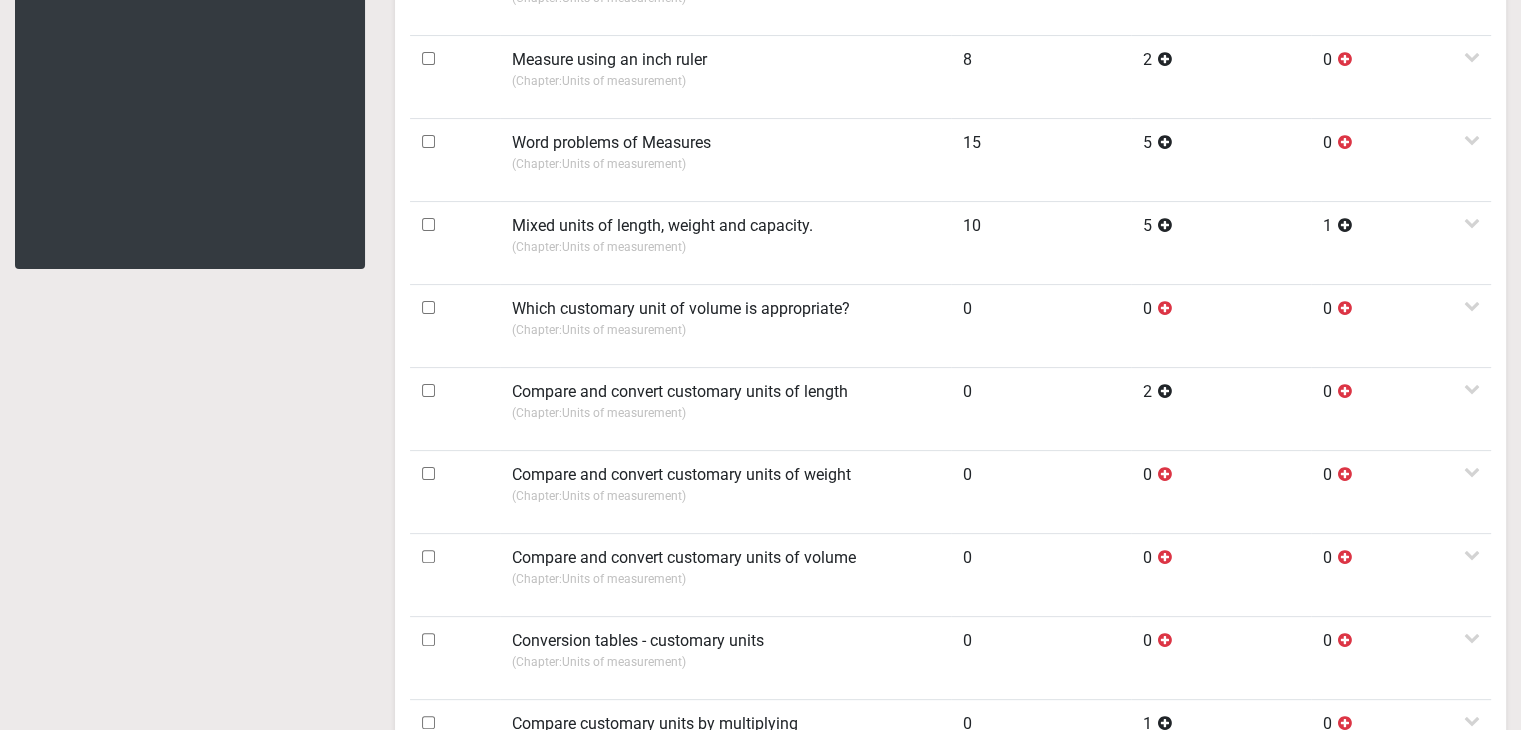scroll, scrollTop: 665, scrollLeft: 0, axis: vertical 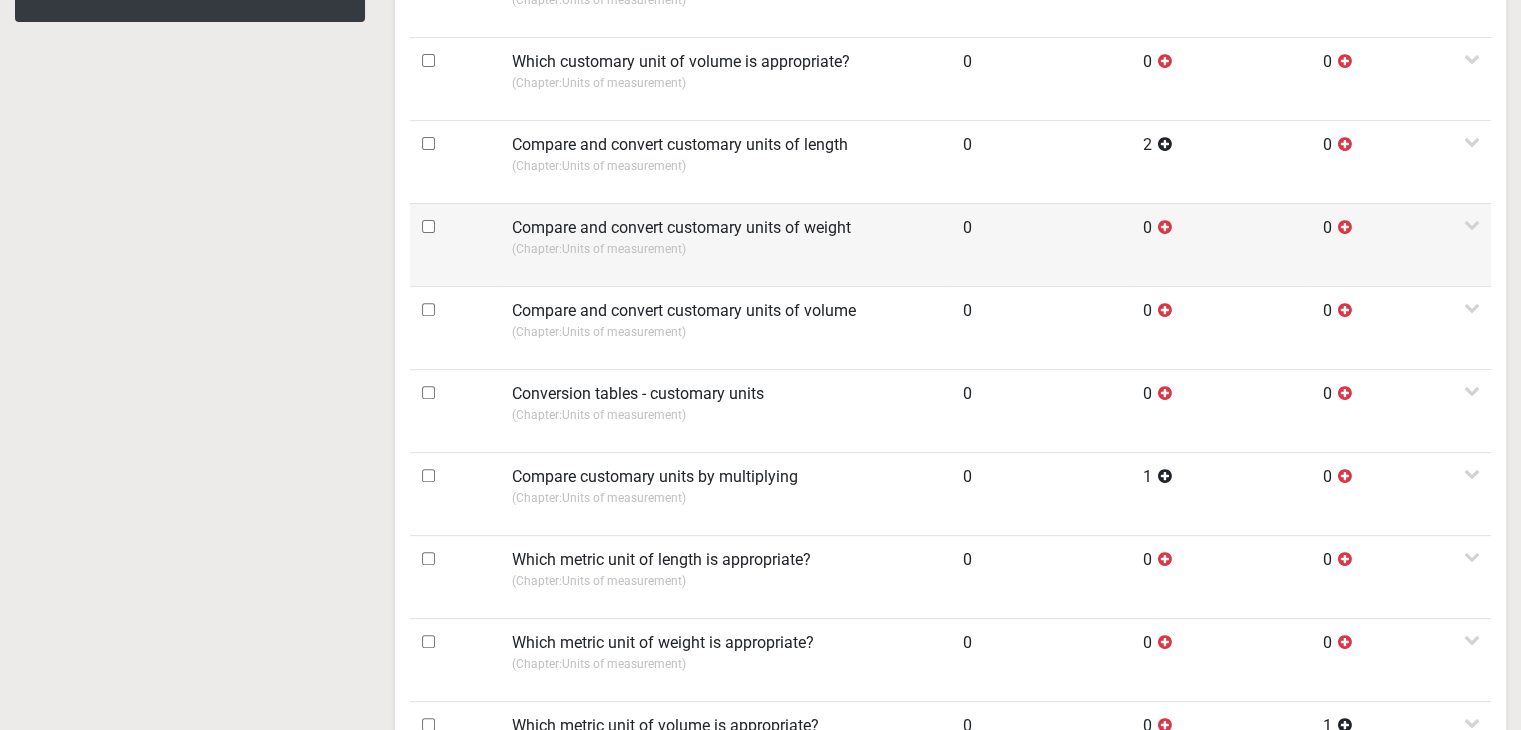 click at bounding box center (428, 226) 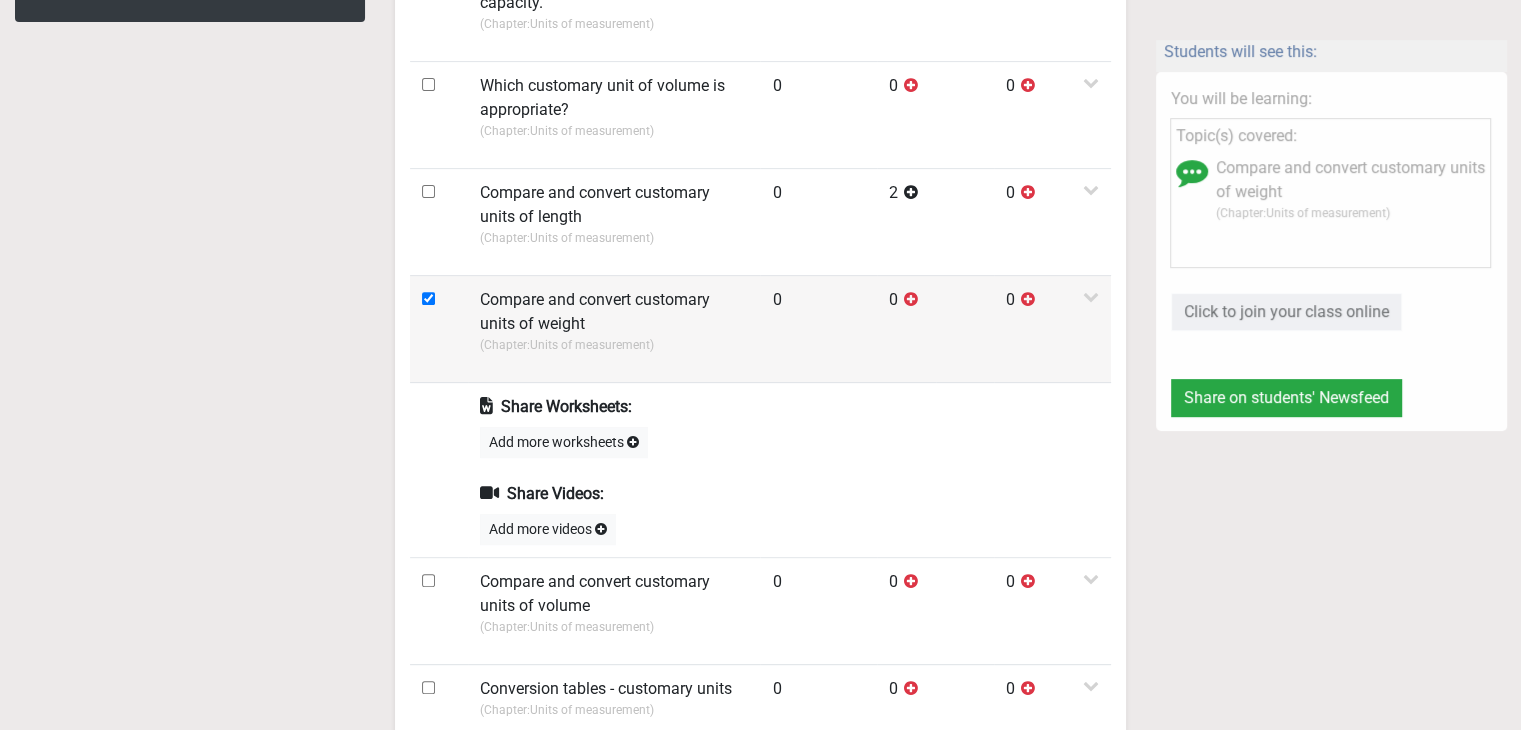 click at bounding box center [428, 298] 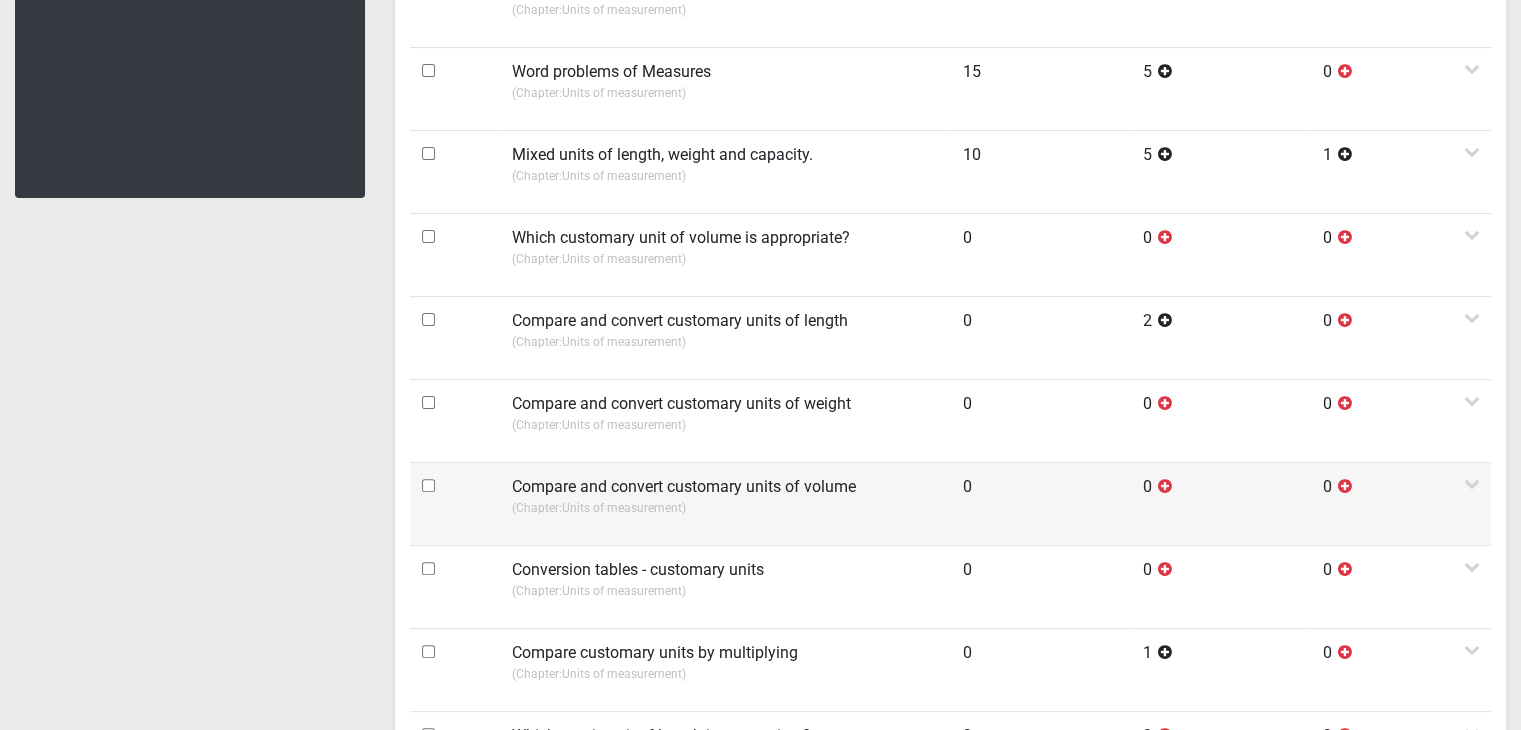 scroll, scrollTop: 465, scrollLeft: 0, axis: vertical 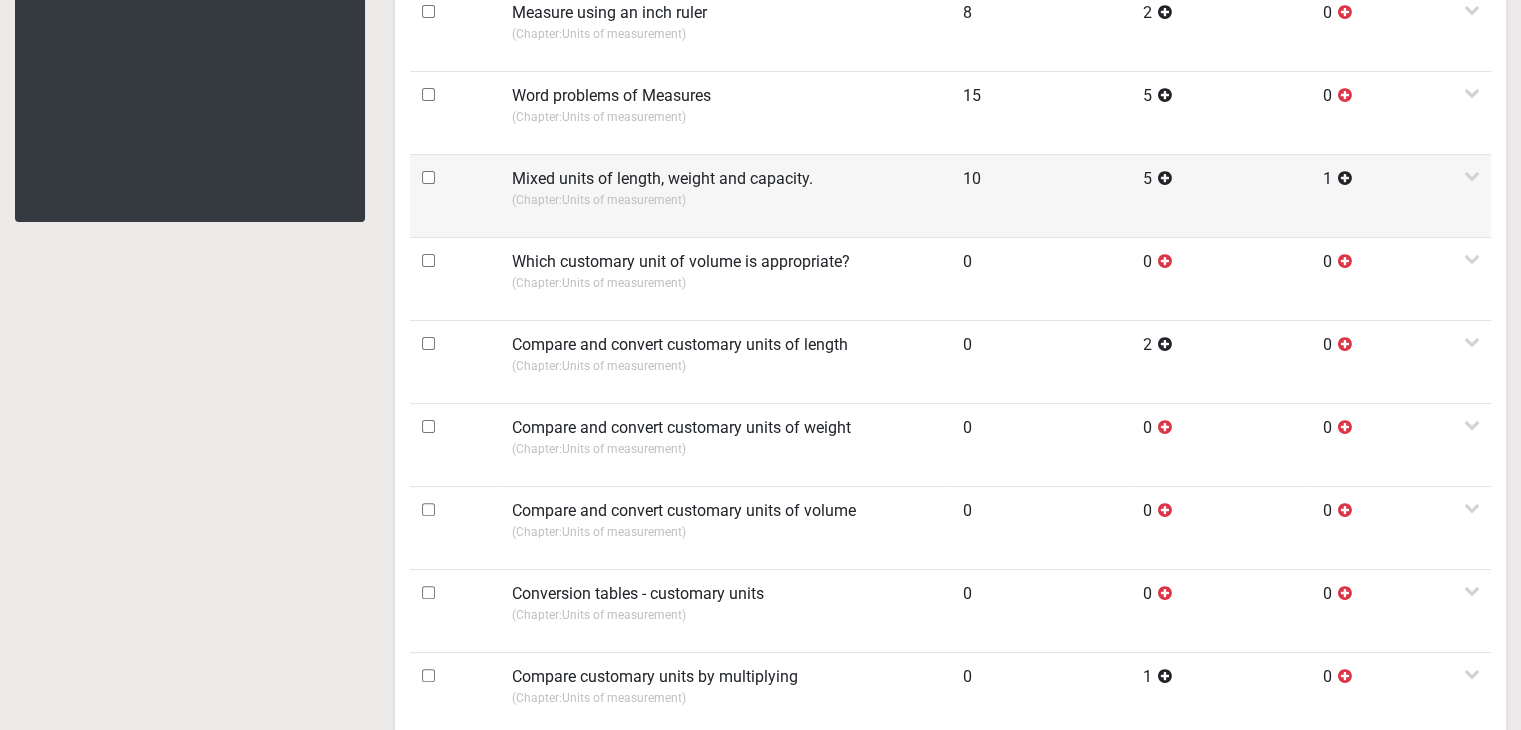 click at bounding box center (428, 177) 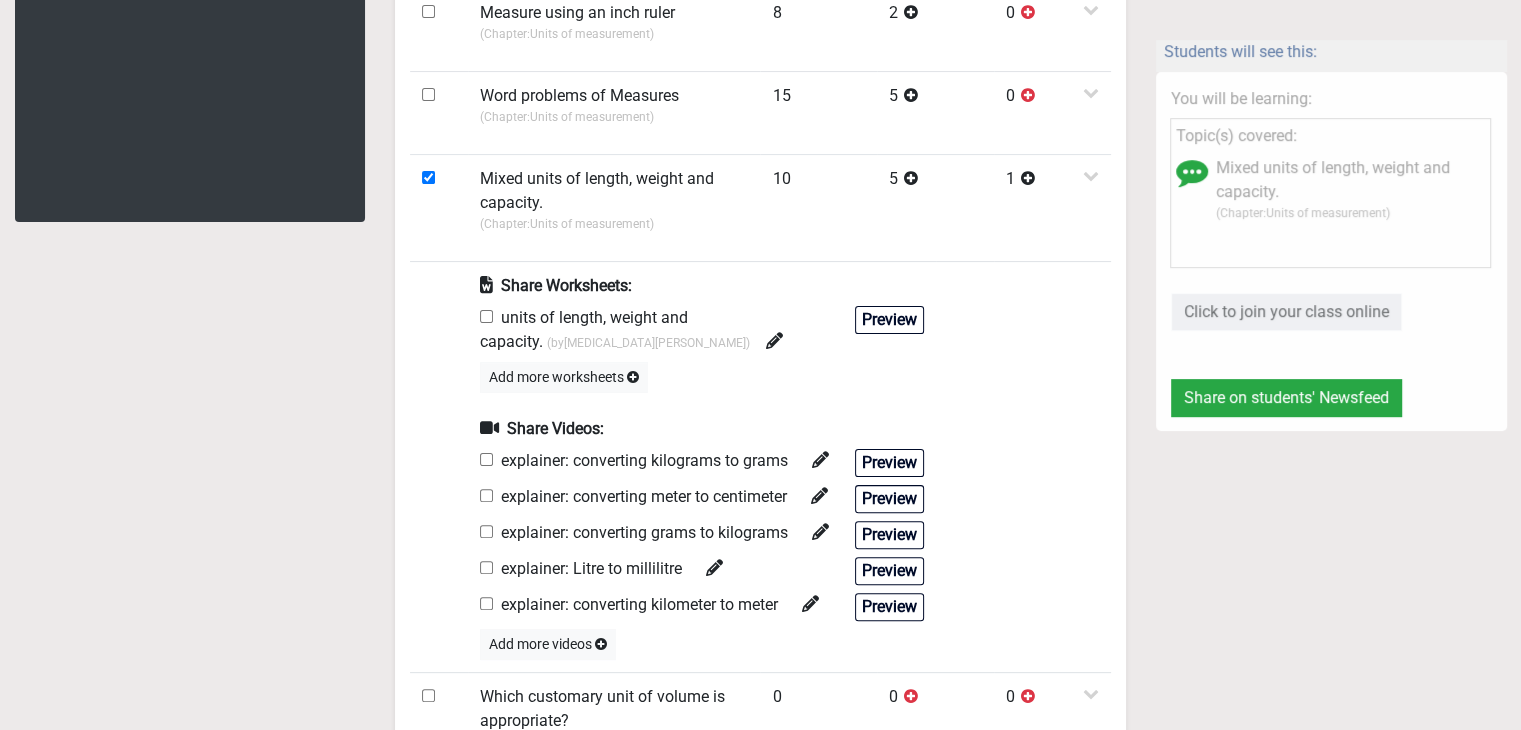 click at bounding box center (486, 316) 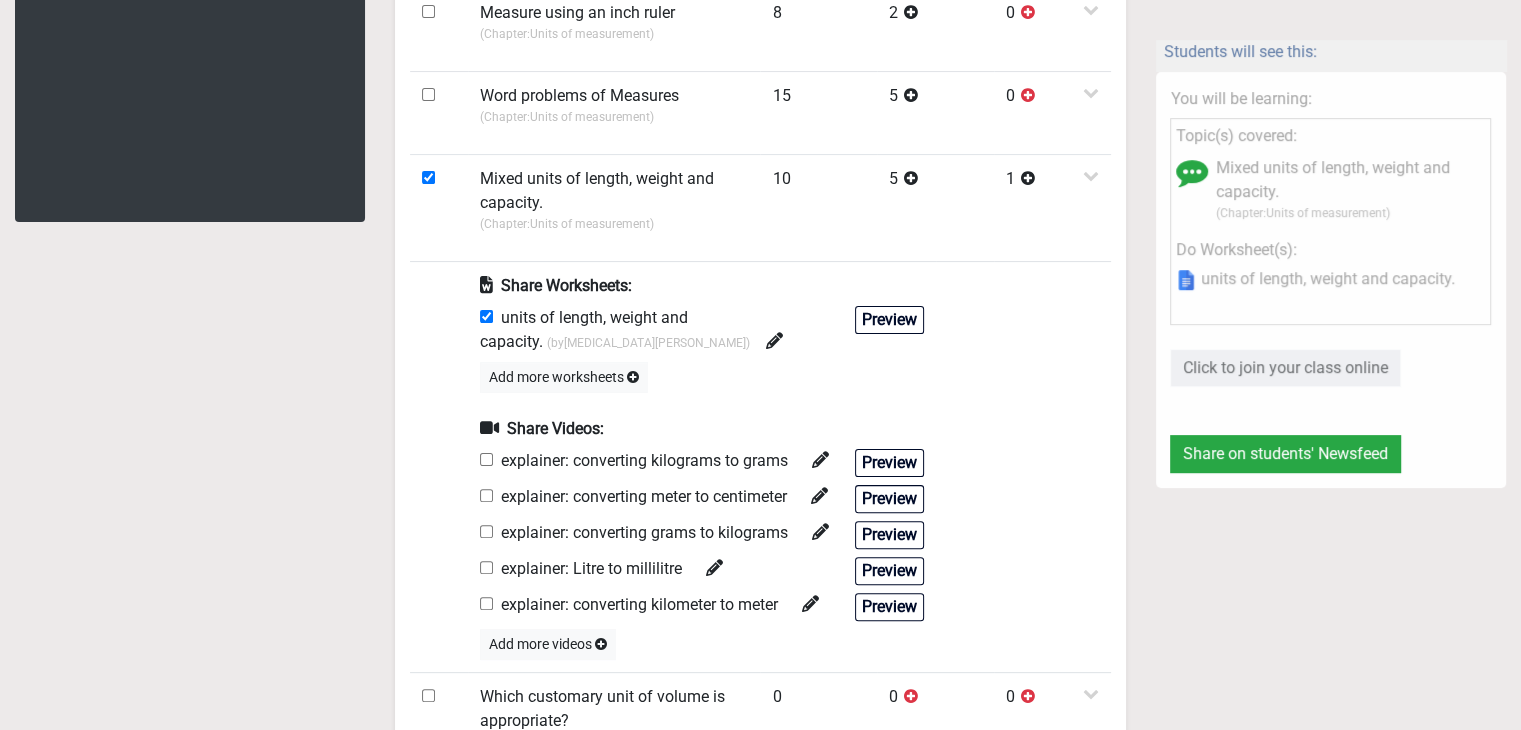 click at bounding box center [486, 459] 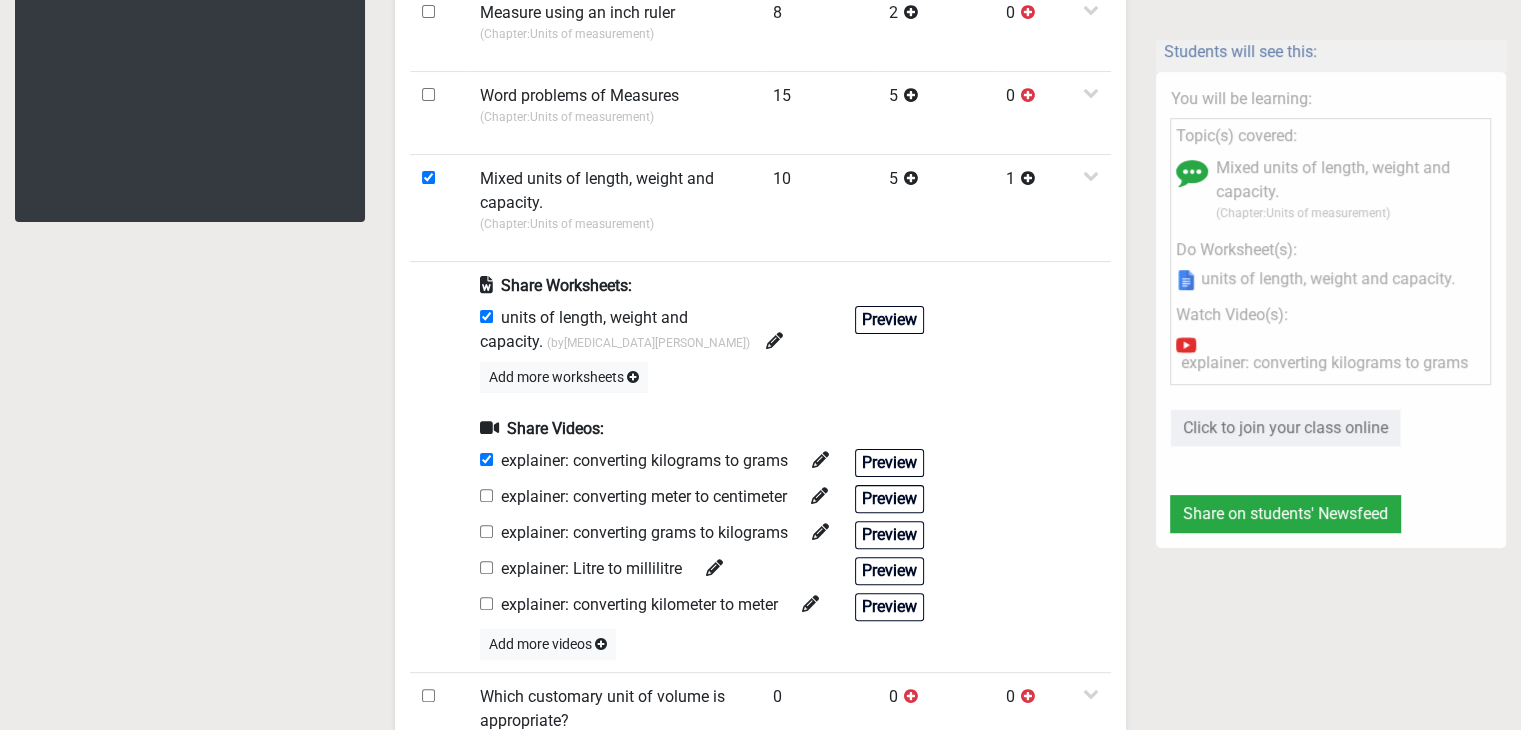 click at bounding box center (486, 495) 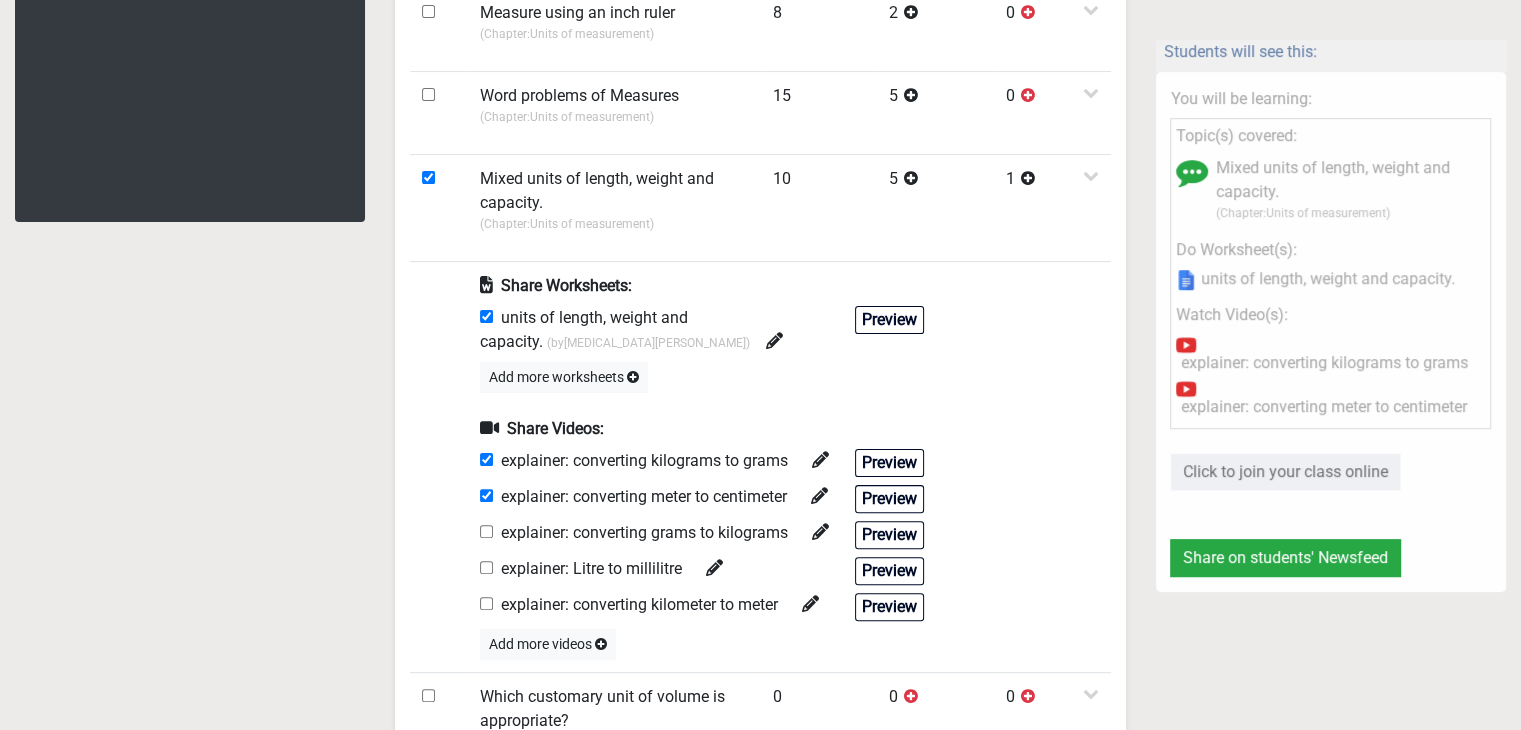 click at bounding box center [486, 531] 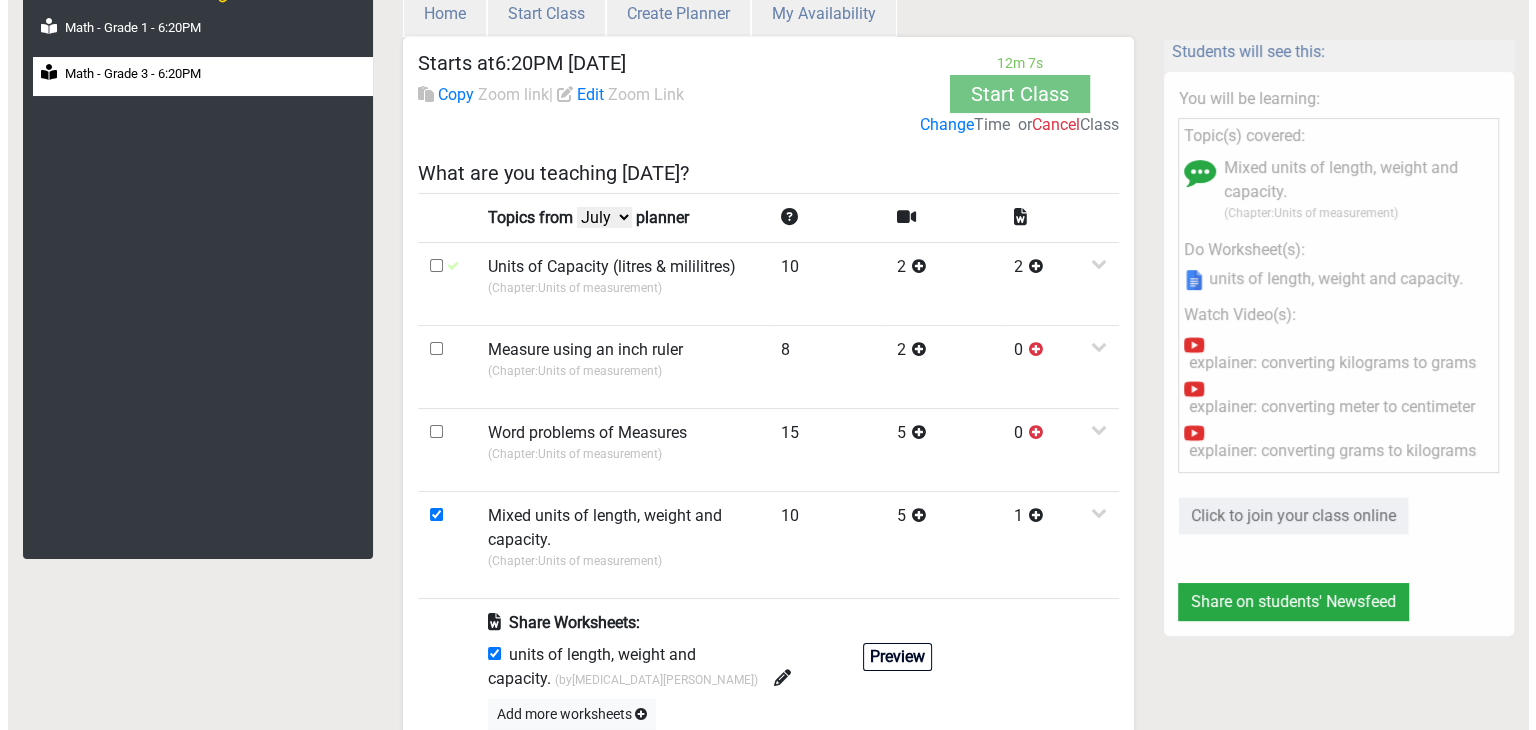 scroll, scrollTop: 0, scrollLeft: 0, axis: both 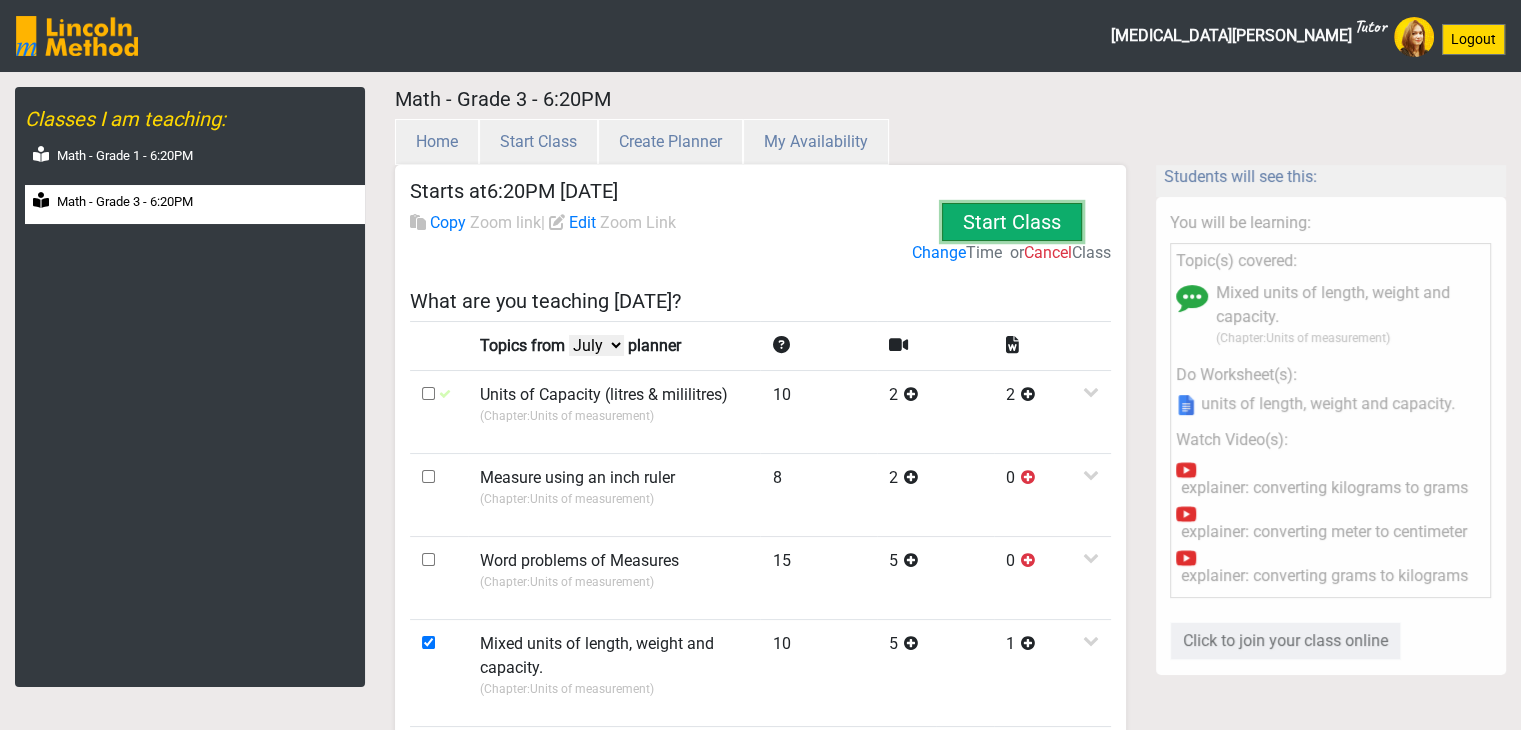 click on "Start Class" at bounding box center (1015, 223) 